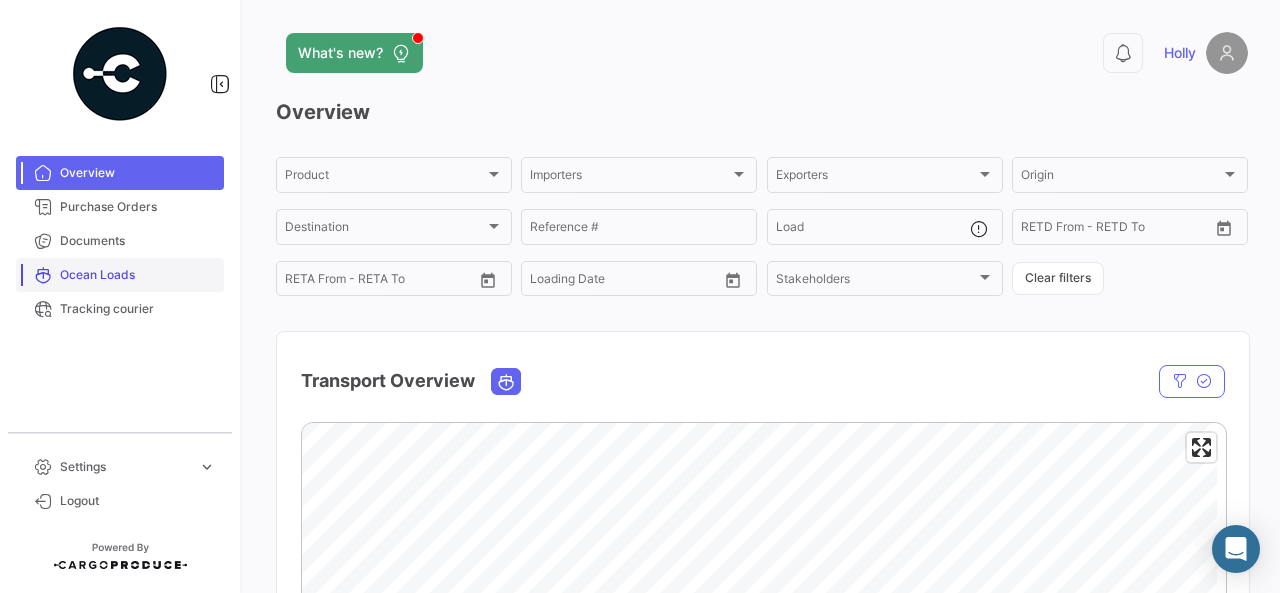 click on "Ocean Loads" at bounding box center [138, 275] 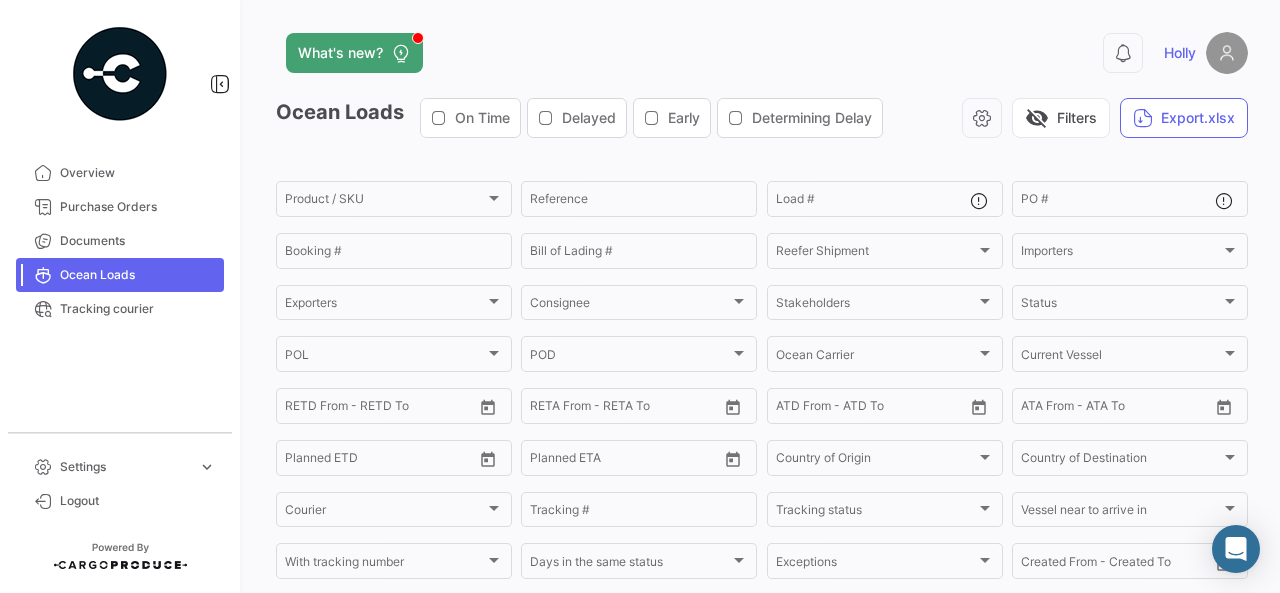 scroll, scrollTop: 2, scrollLeft: 0, axis: vertical 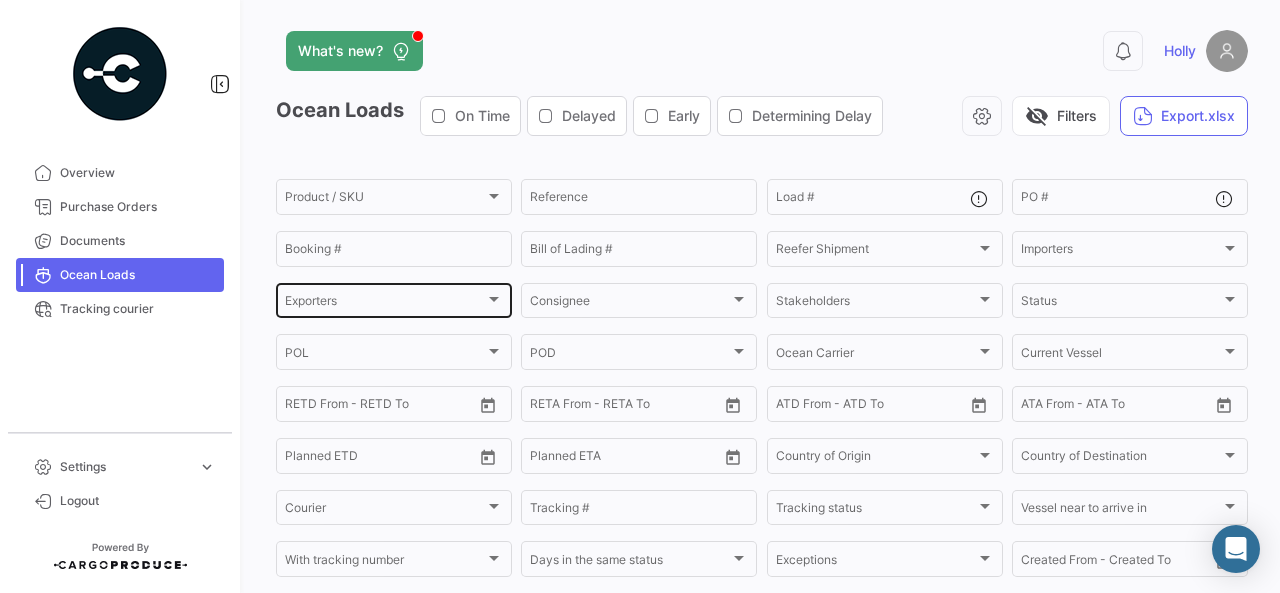 click on "Exporters Exporters" 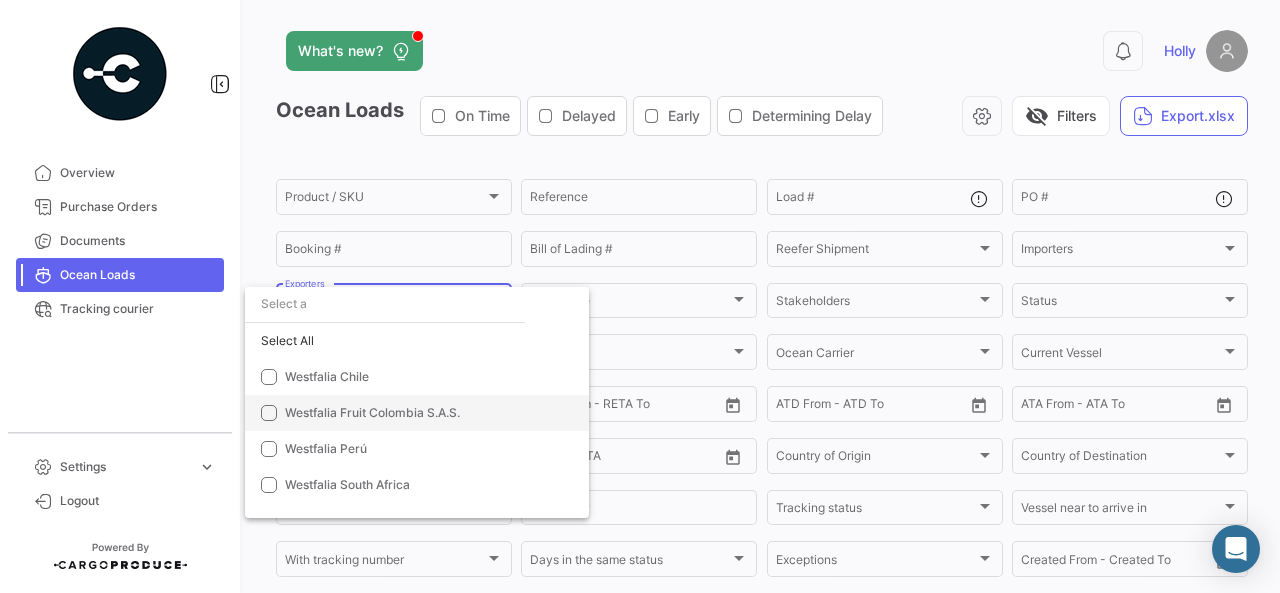 click on "Westfalia Fruit Colombia S.A.S." at bounding box center (417, 413) 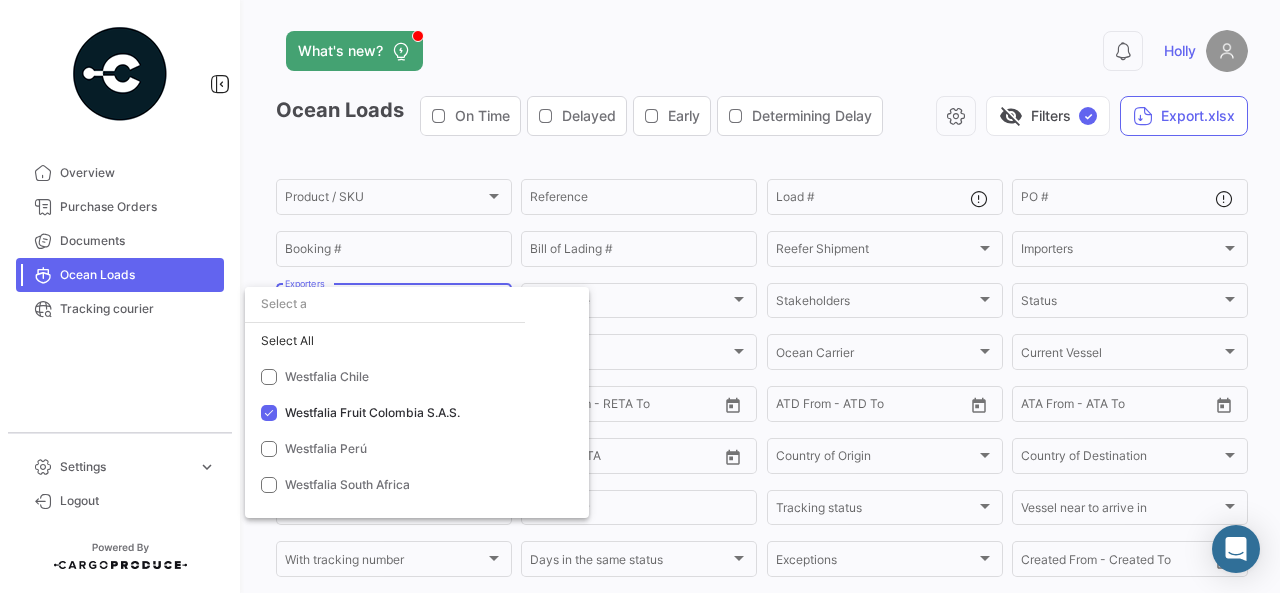 click at bounding box center (640, 296) 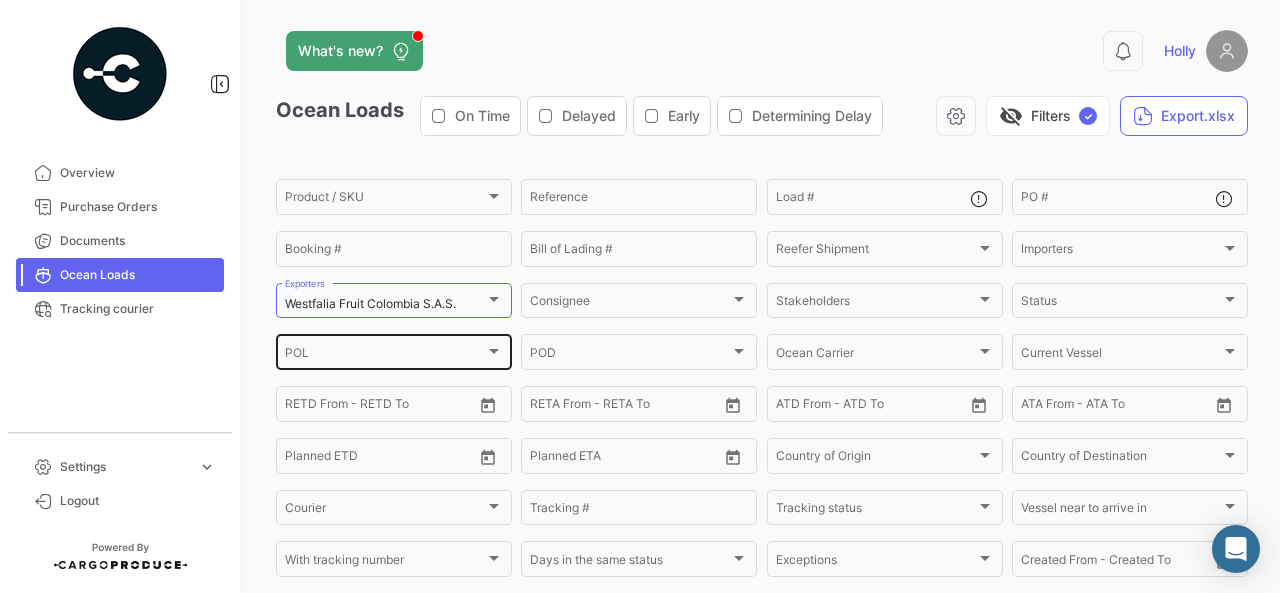 scroll, scrollTop: 631, scrollLeft: 0, axis: vertical 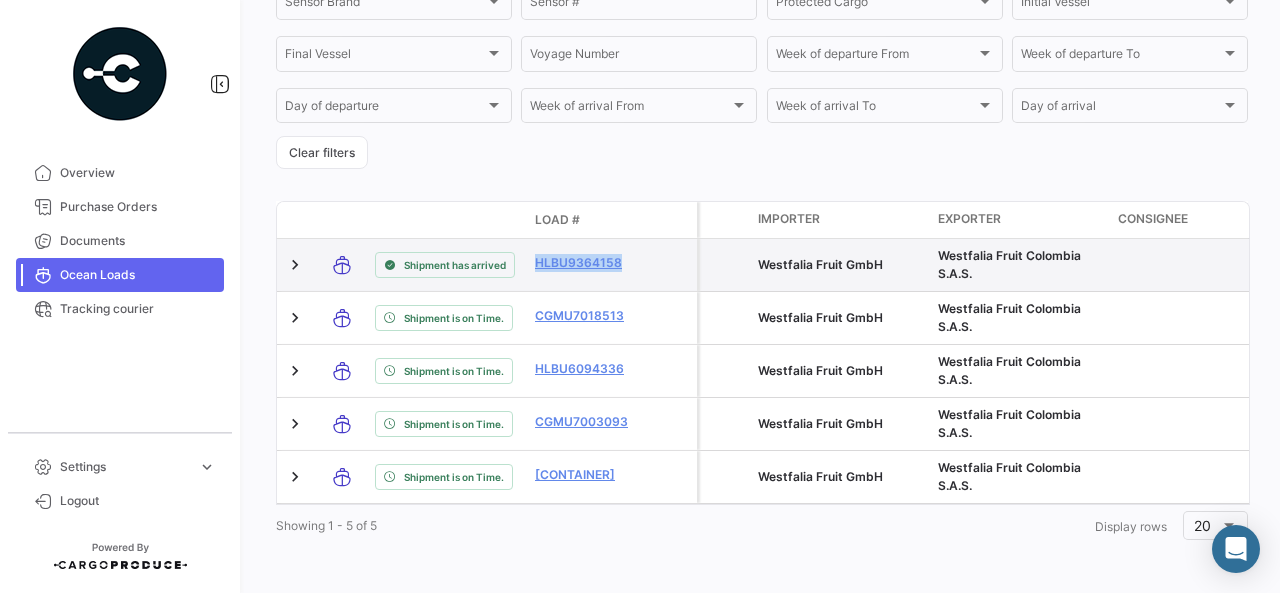 drag, startPoint x: 528, startPoint y: 256, endPoint x: 652, endPoint y: 243, distance: 124.67959 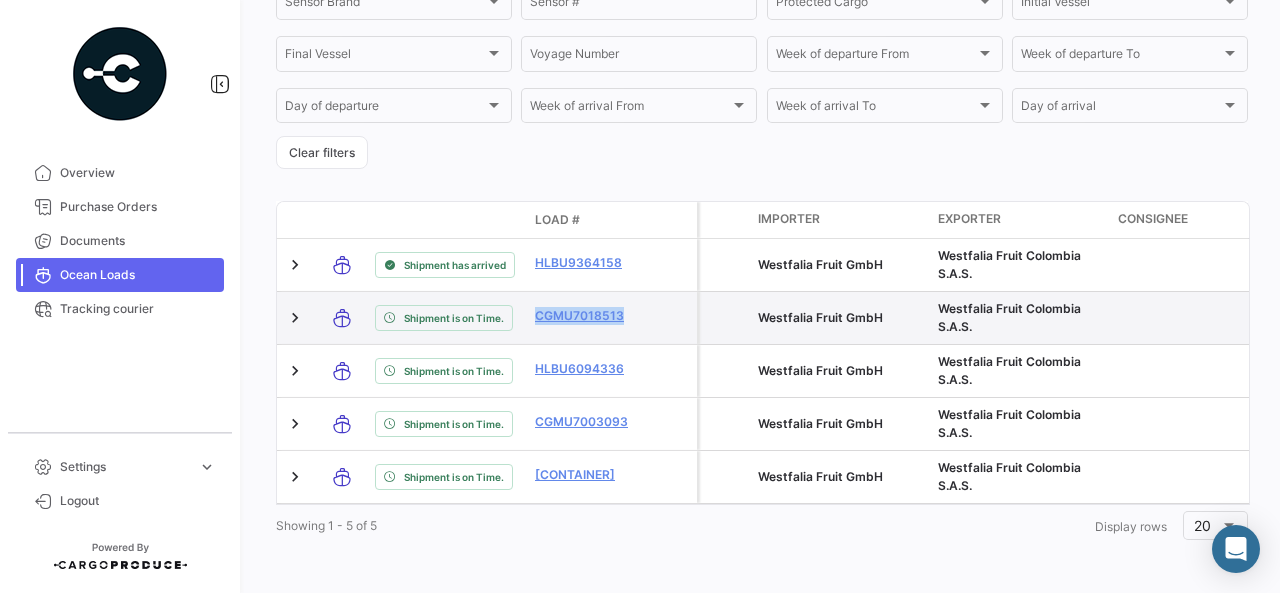 drag, startPoint x: 528, startPoint y: 298, endPoint x: 644, endPoint y: 319, distance: 117.88554 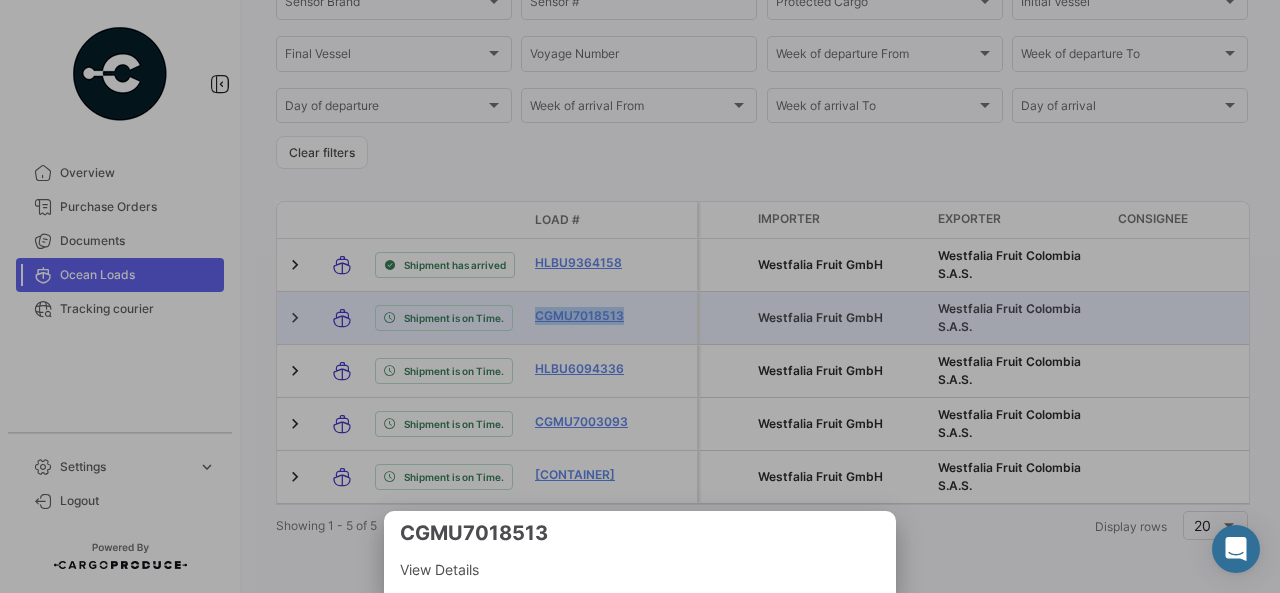 copy on "CGMU7018513" 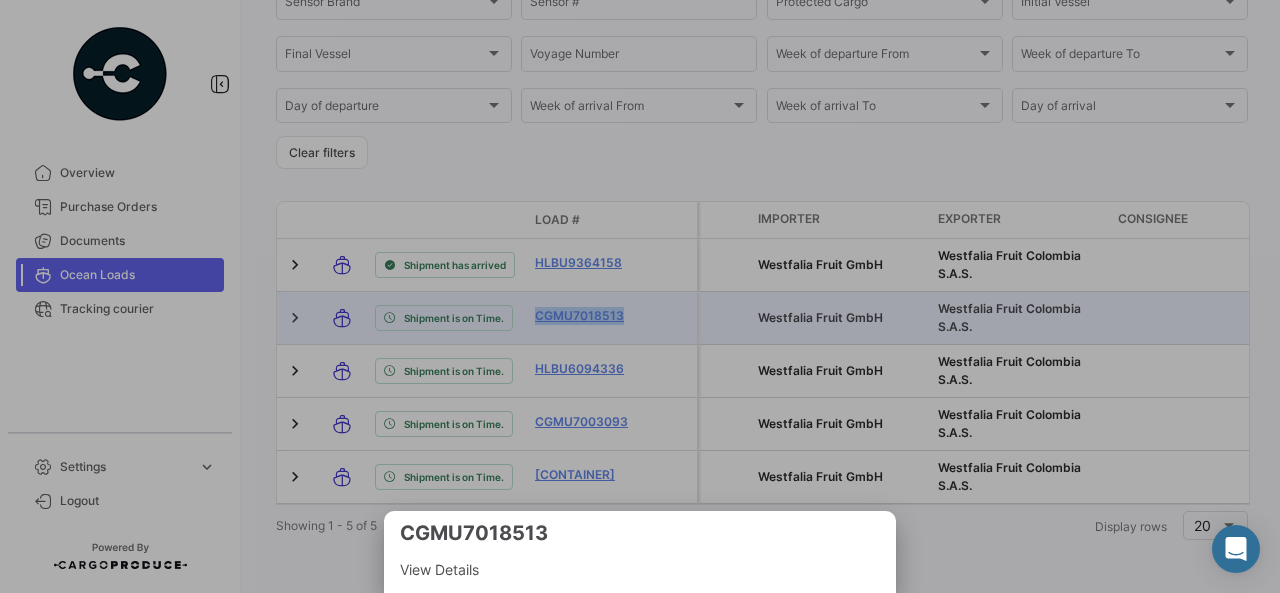click at bounding box center [640, 296] 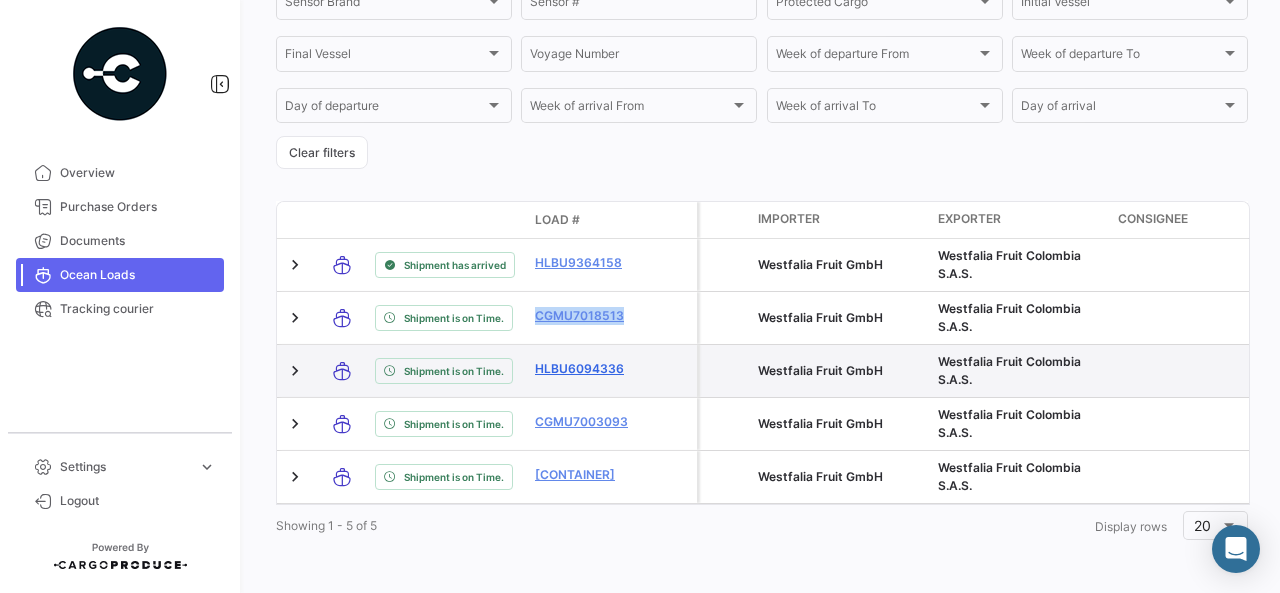 drag, startPoint x: 529, startPoint y: 355, endPoint x: 634, endPoint y: 353, distance: 105.01904 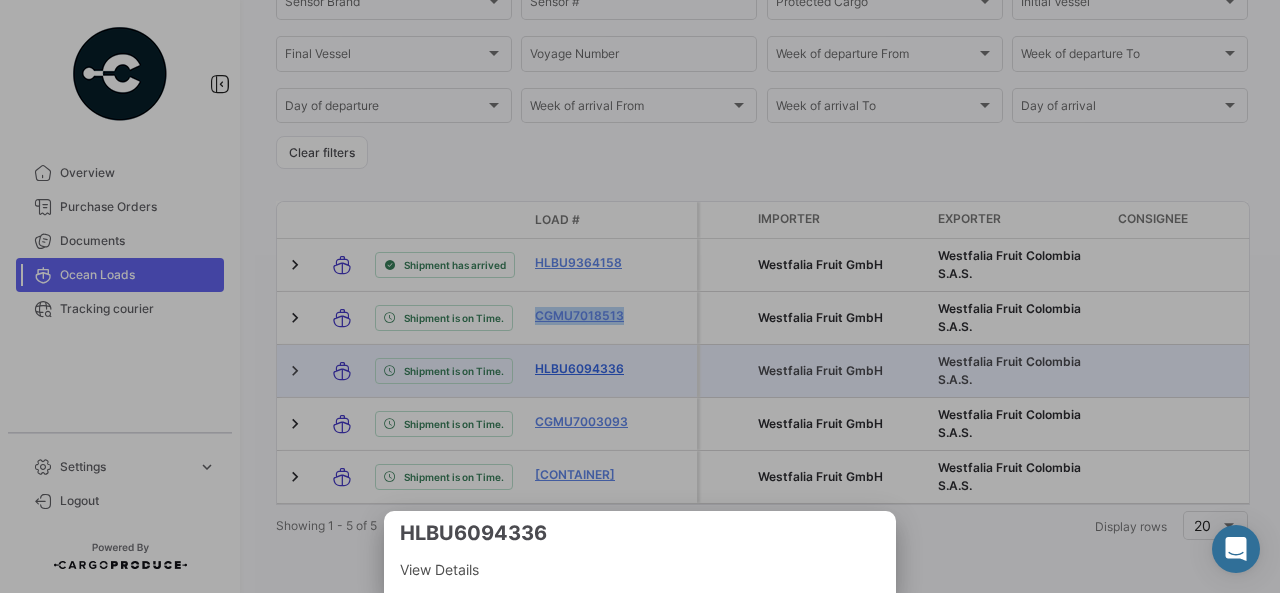 copy on "HLBU6094336" 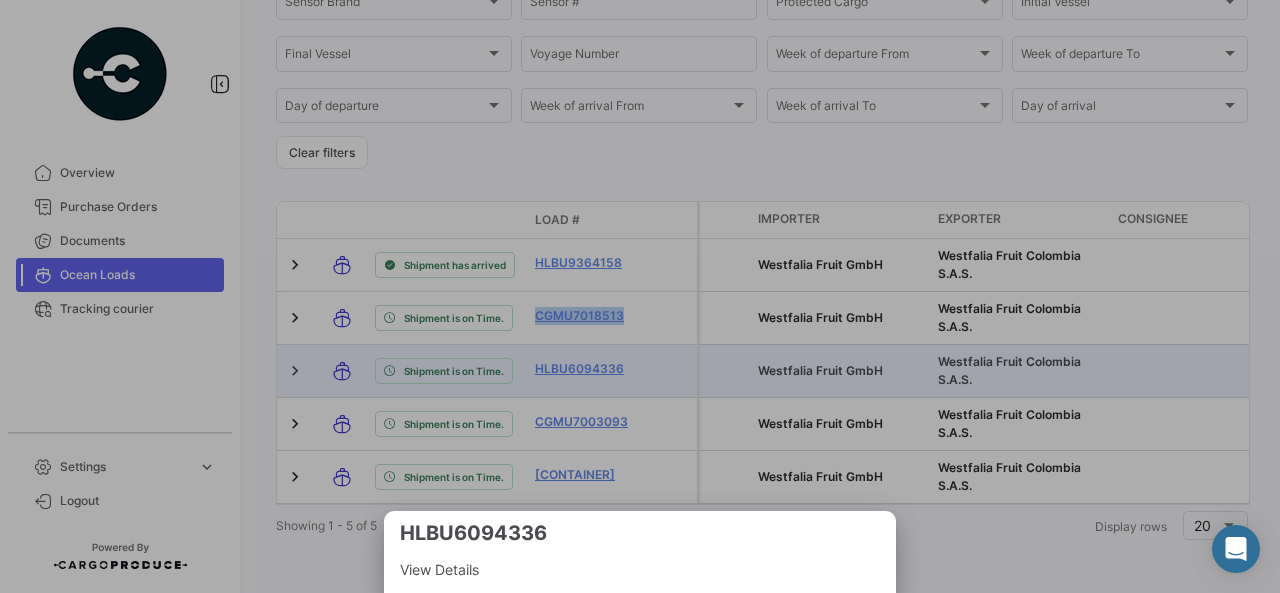 click at bounding box center [640, 296] 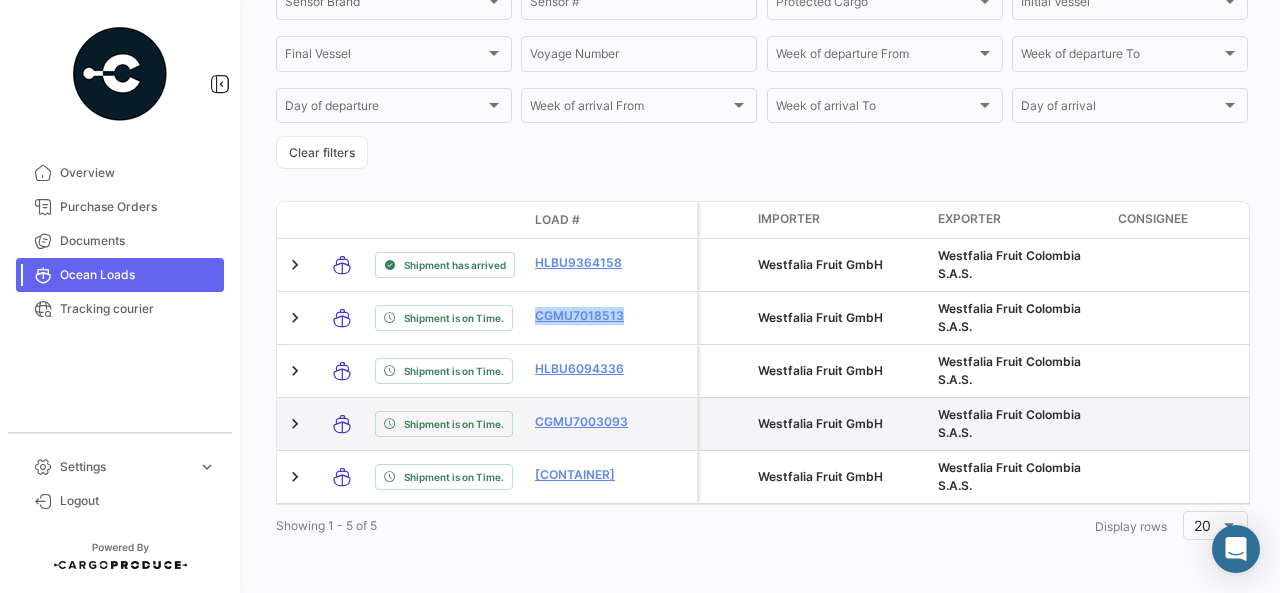 drag, startPoint x: 527, startPoint y: 405, endPoint x: 652, endPoint y: 413, distance: 125.25574 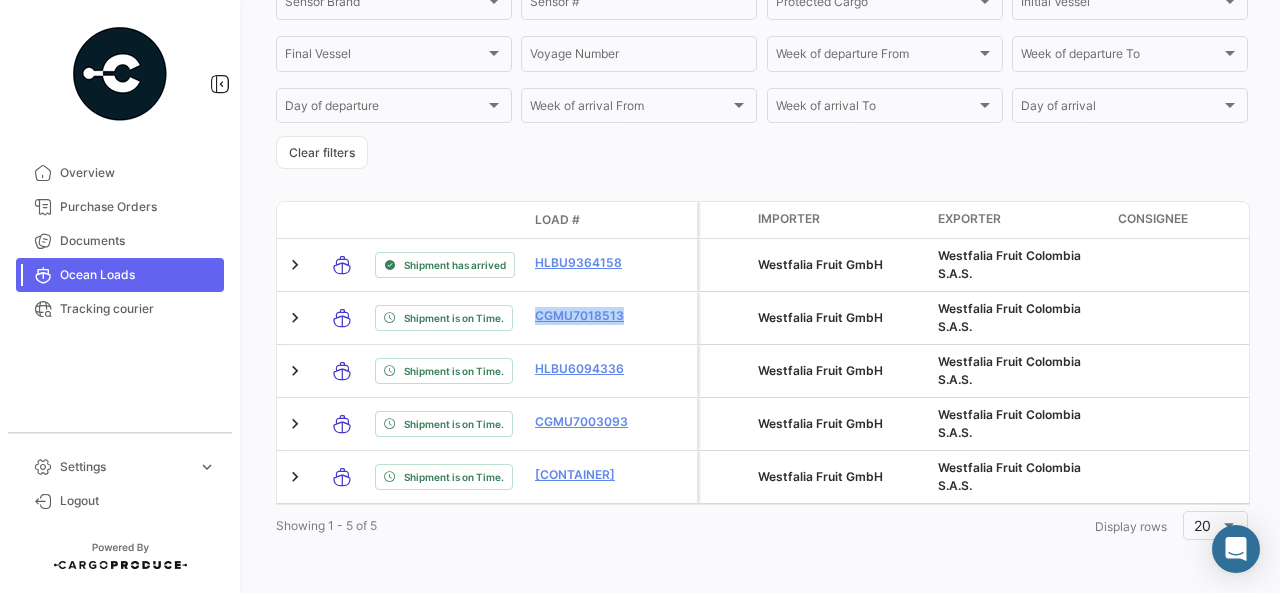 click on "Showing [NUMBER] - [NUMBER] of [NUMBER]  1  Display rows [NUMBER]" 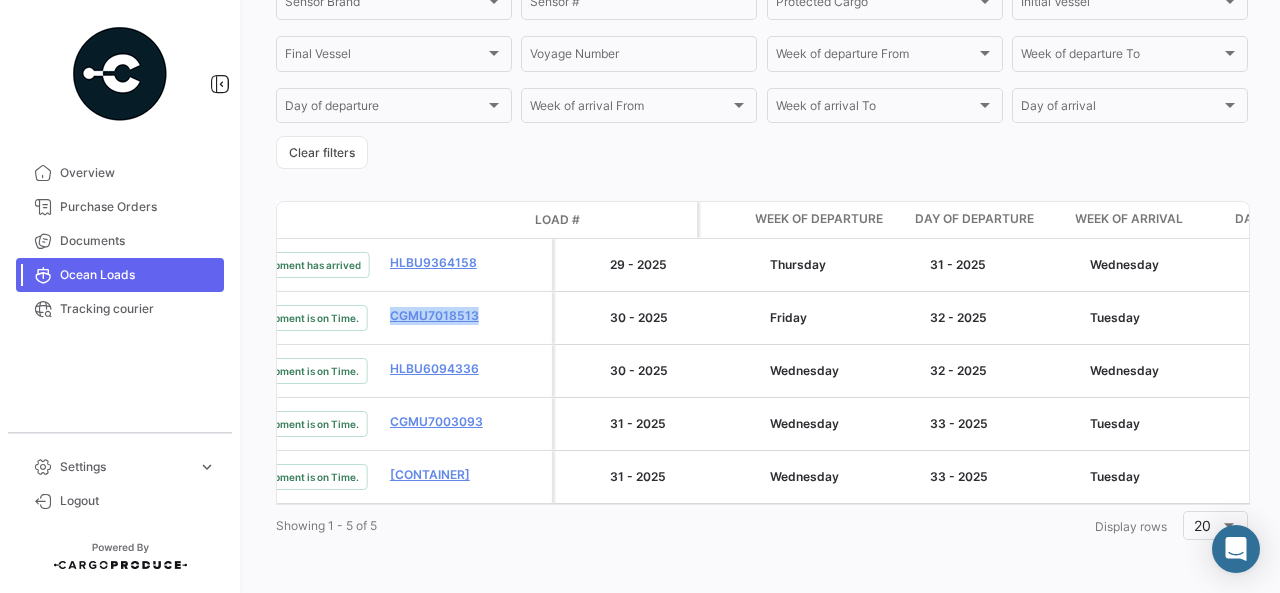 scroll, scrollTop: 0, scrollLeft: 718, axis: horizontal 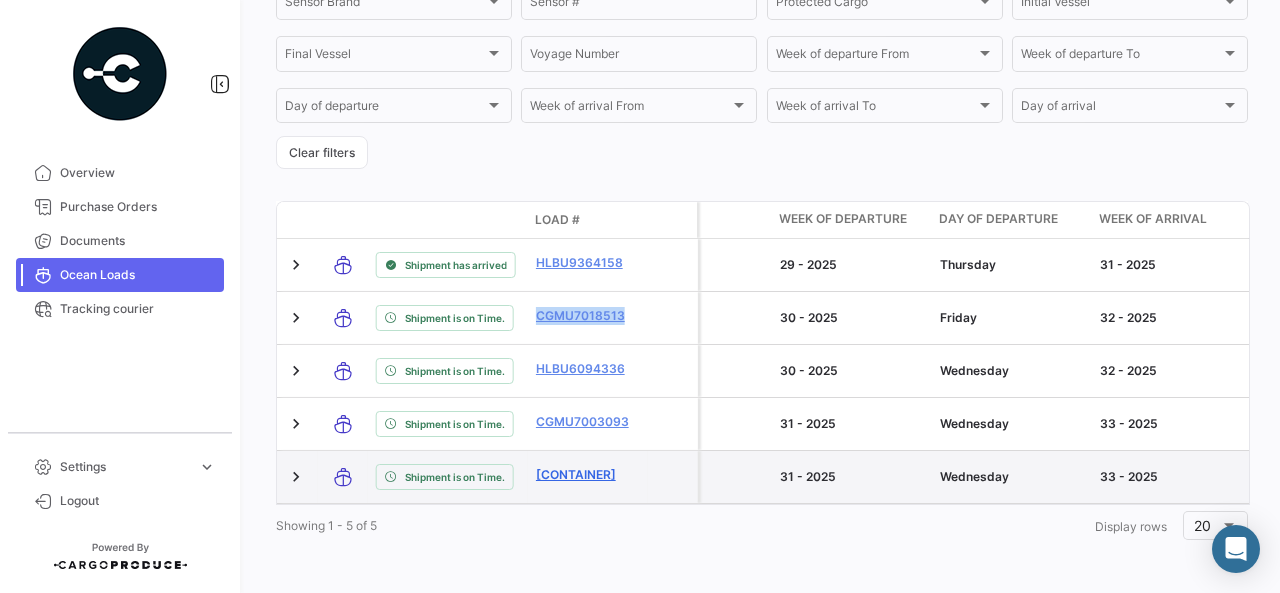 drag, startPoint x: 527, startPoint y: 458, endPoint x: 621, endPoint y: 465, distance: 94.26028 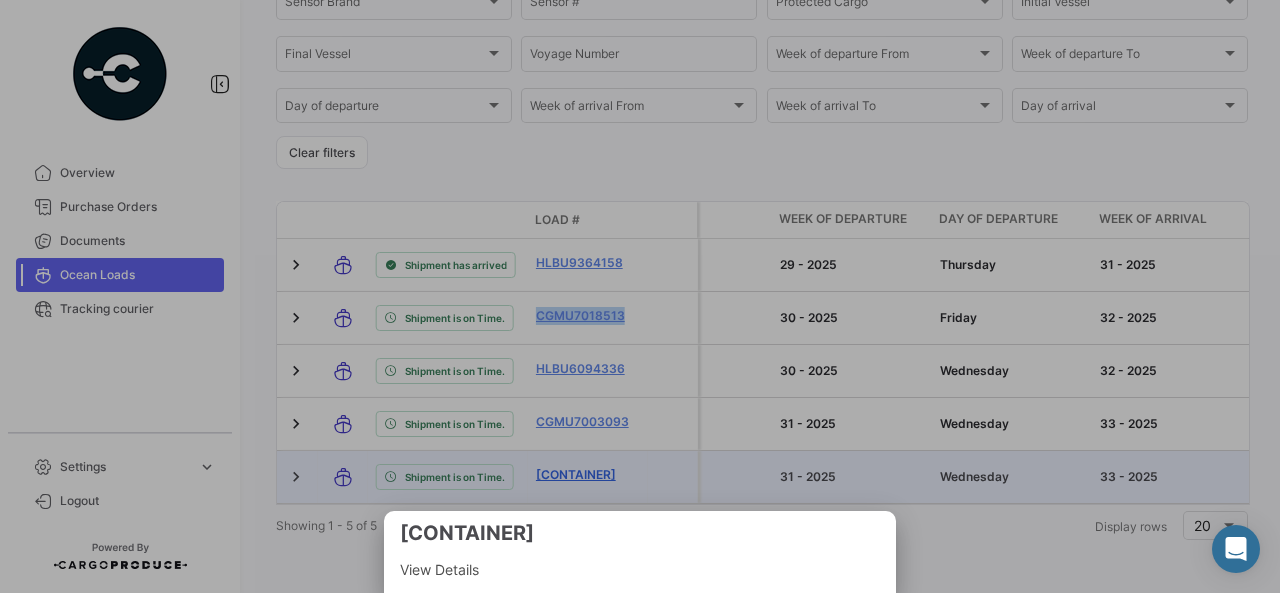 copy on "[CONTAINER]" 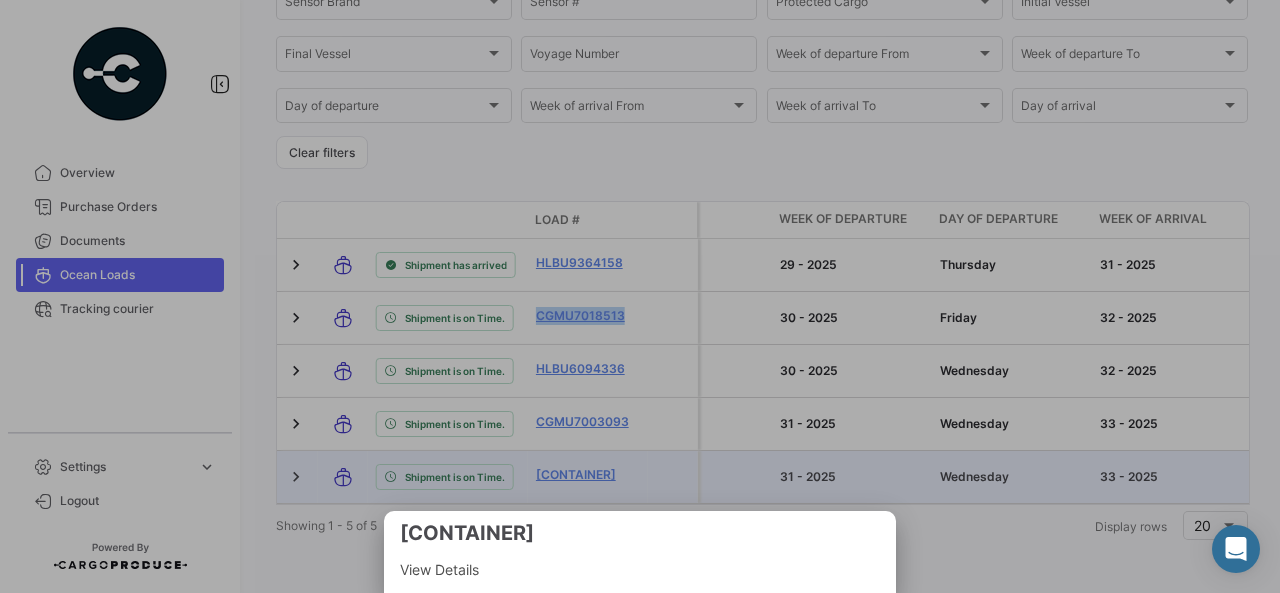 click at bounding box center [640, 296] 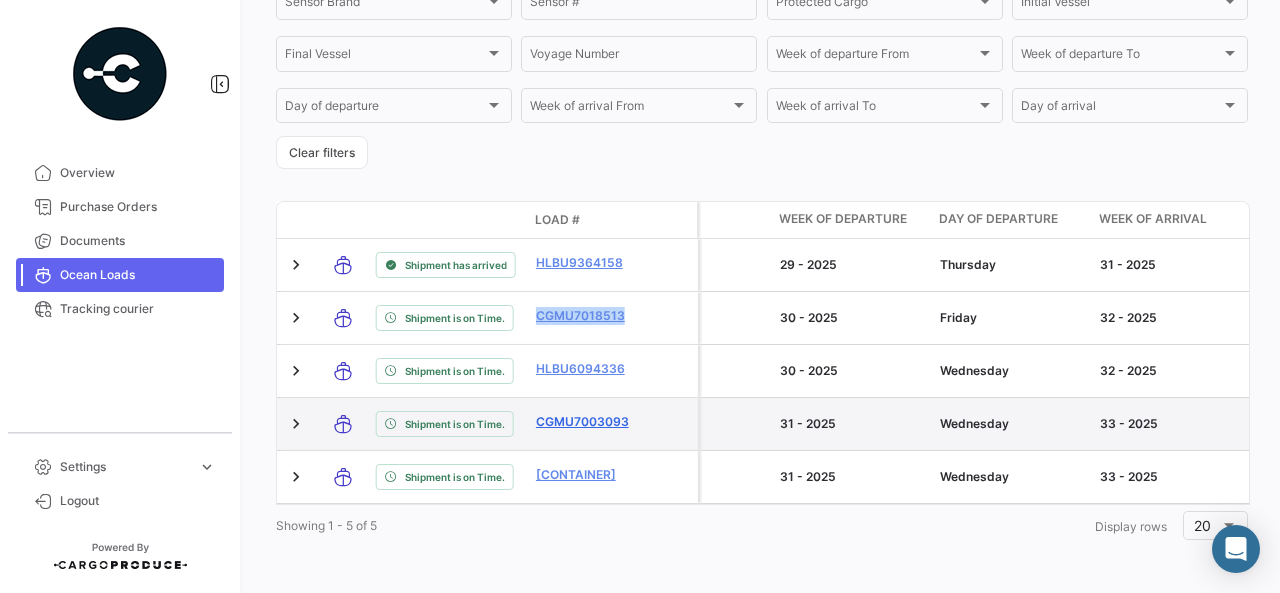 click on "CGMU7003093" 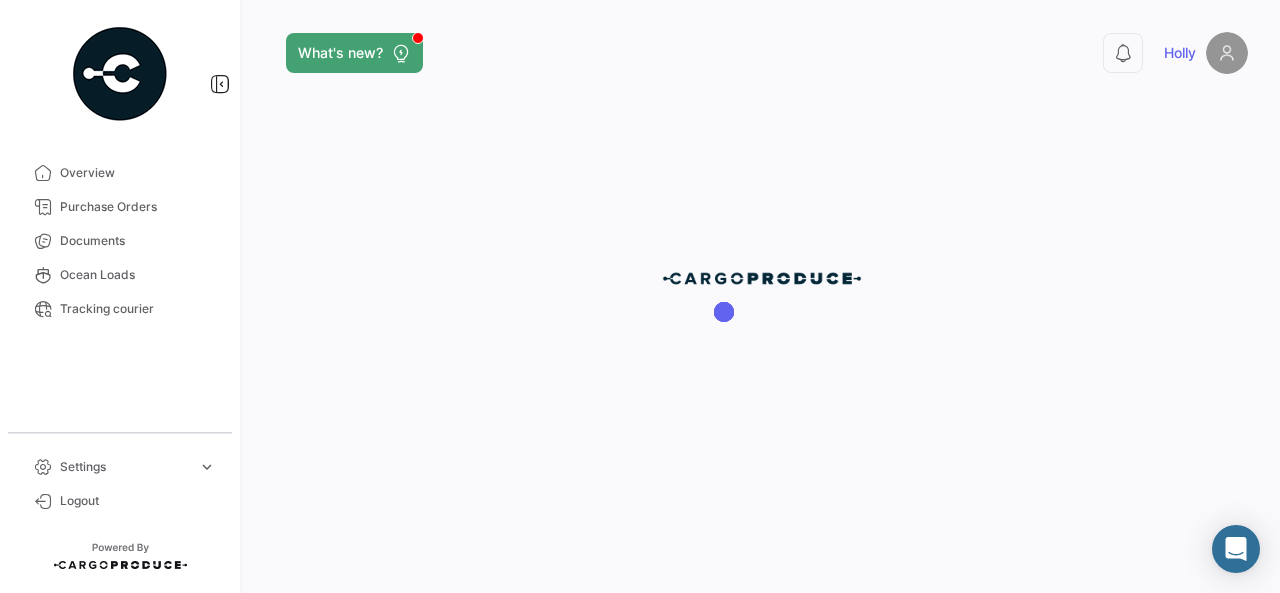 scroll, scrollTop: 0, scrollLeft: 0, axis: both 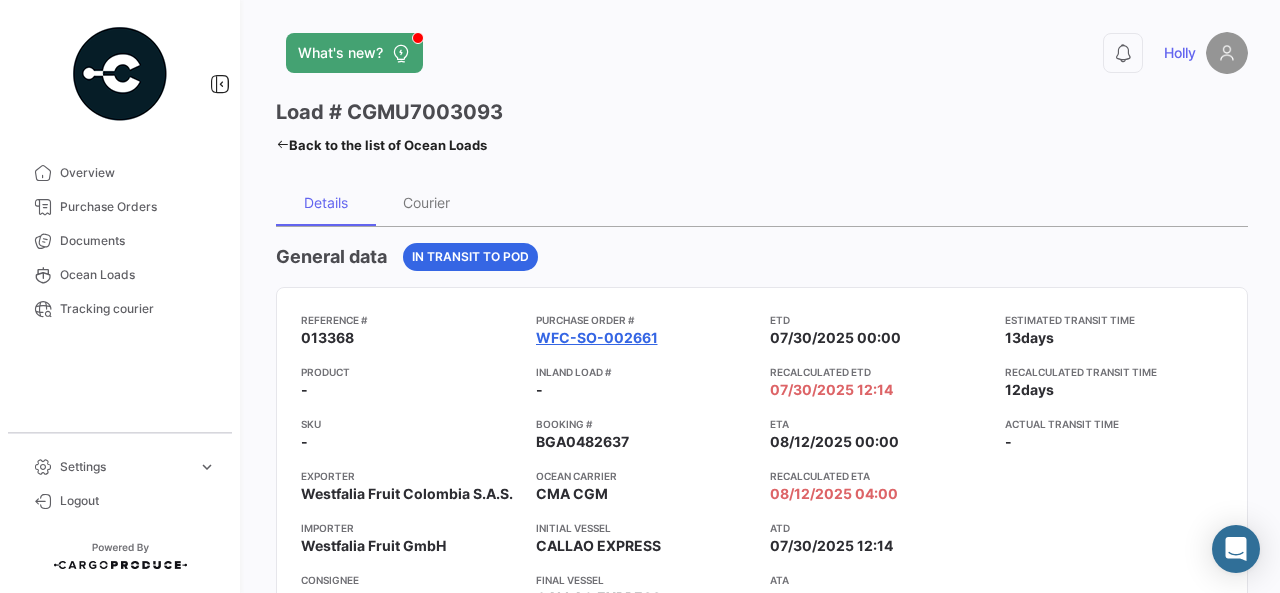 click on "WFC-SO-002661" at bounding box center (597, 338) 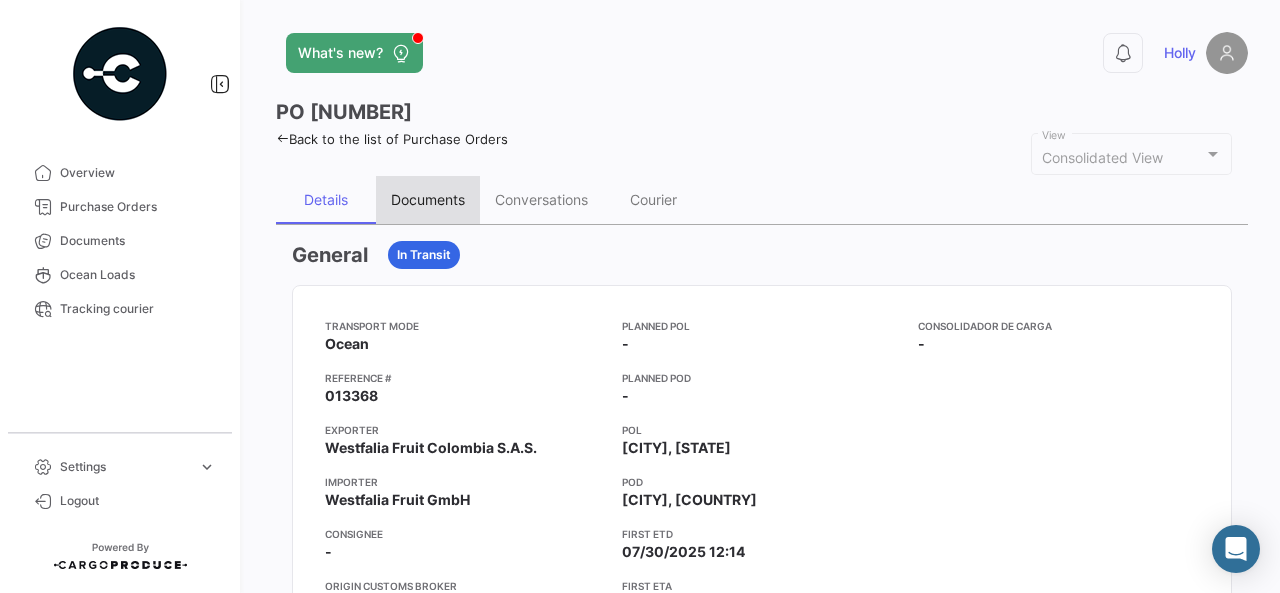 click on "Documents" at bounding box center [428, 199] 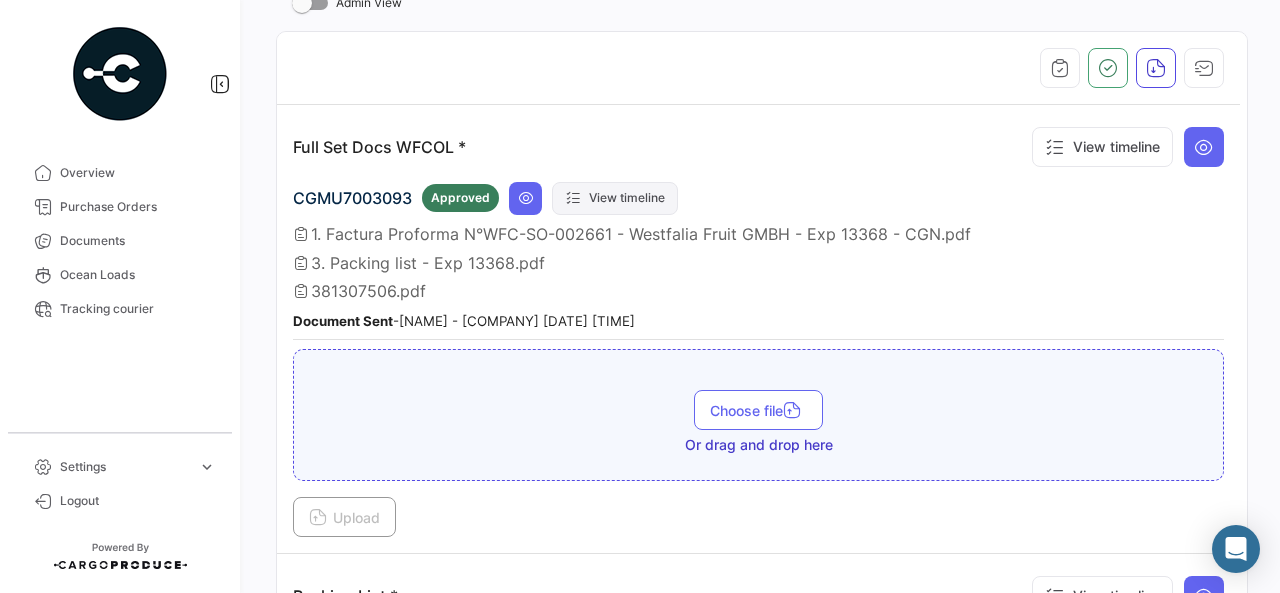 scroll, scrollTop: 249, scrollLeft: 0, axis: vertical 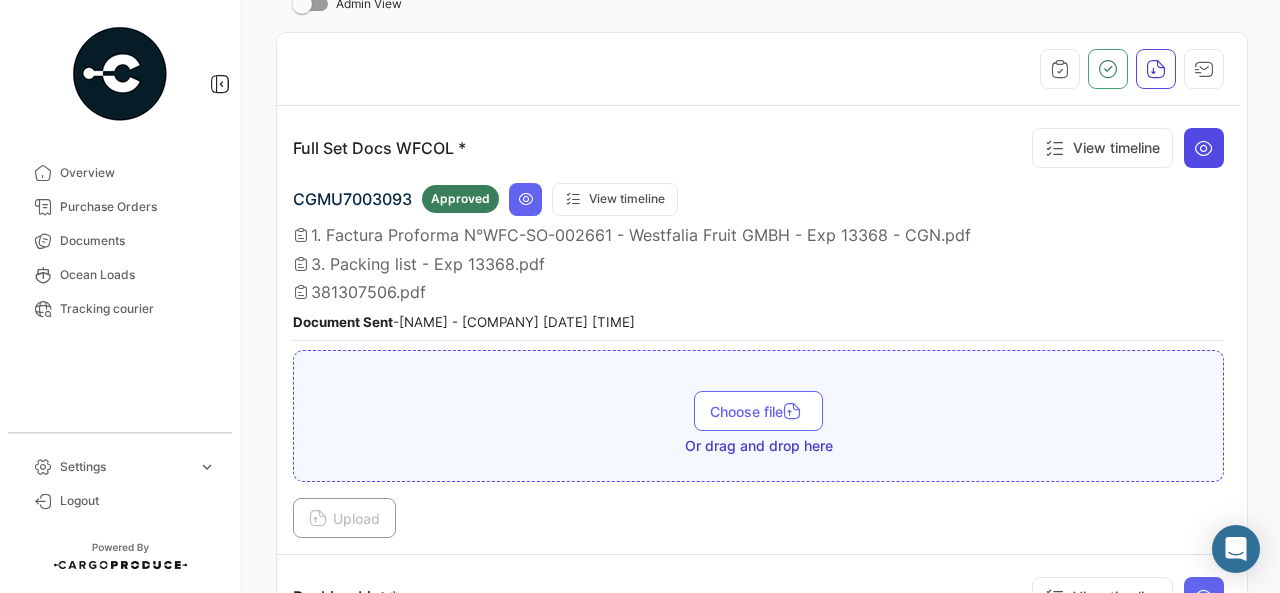 click at bounding box center (1204, 148) 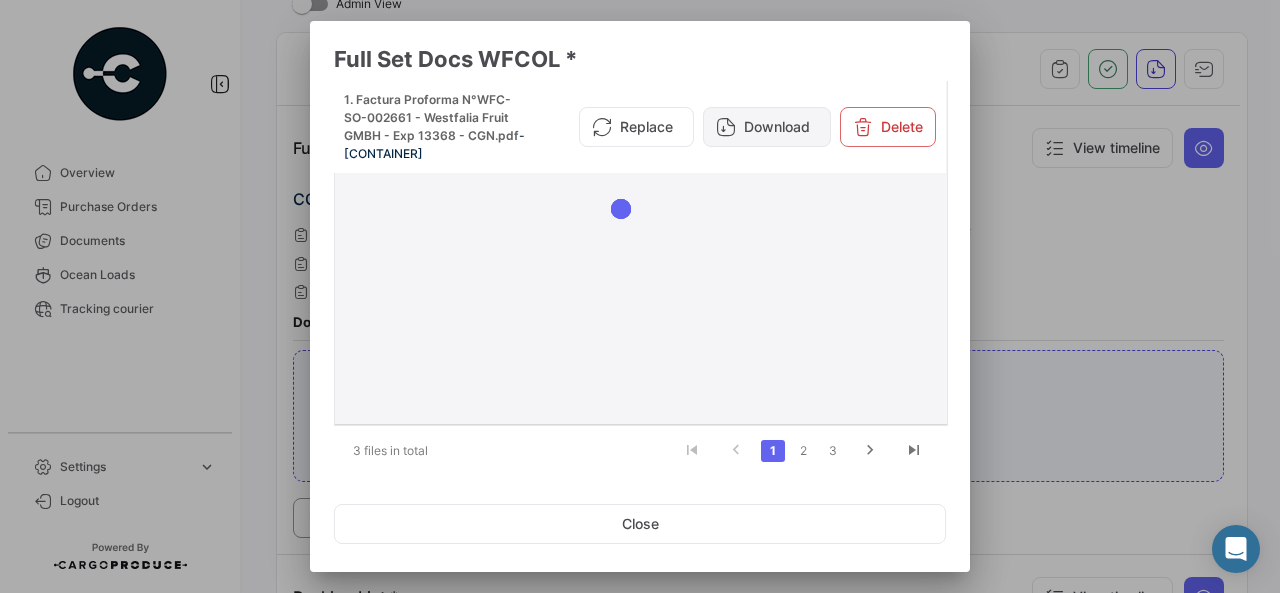click on "Download" at bounding box center (767, 127) 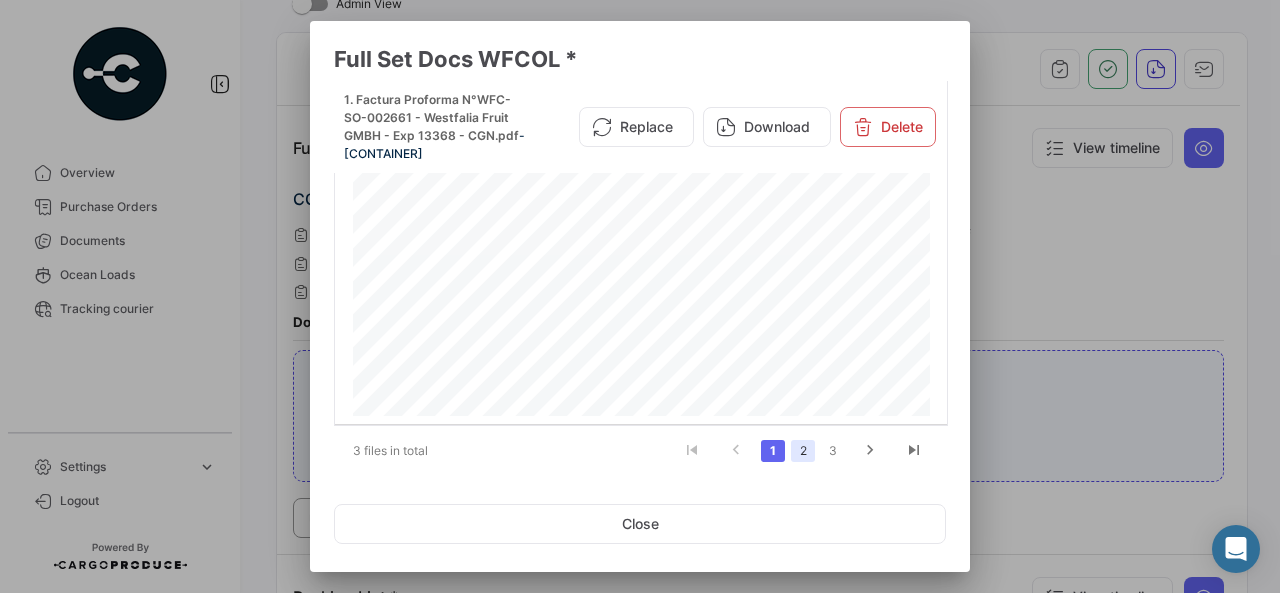 click on "2" 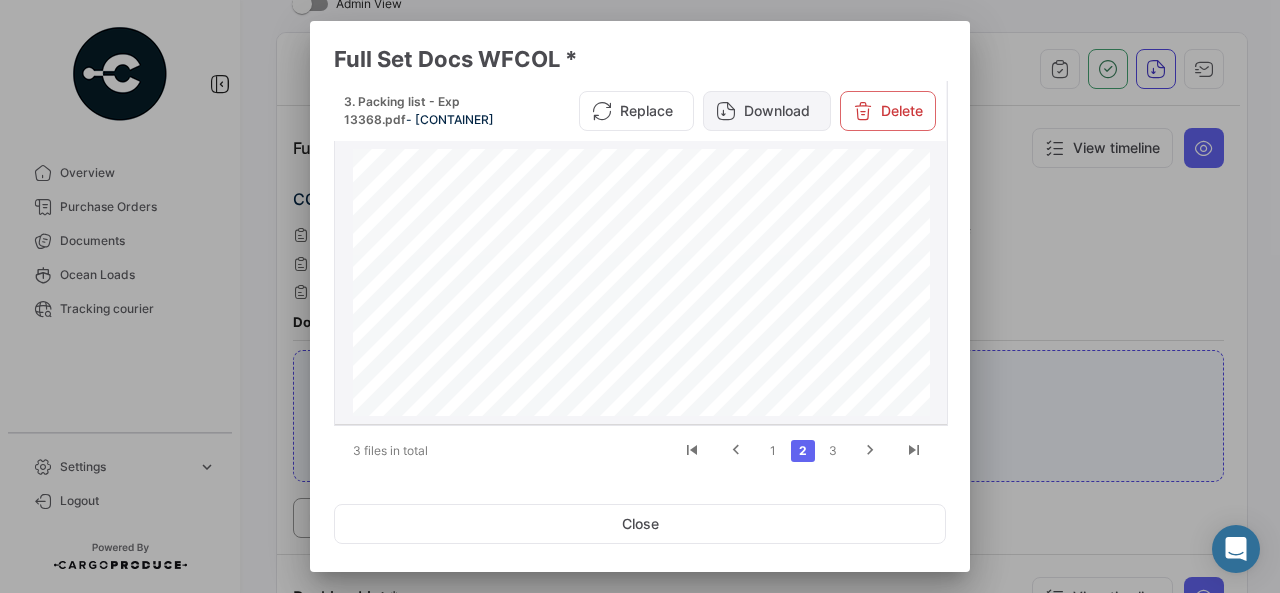click on "Download" at bounding box center (767, 111) 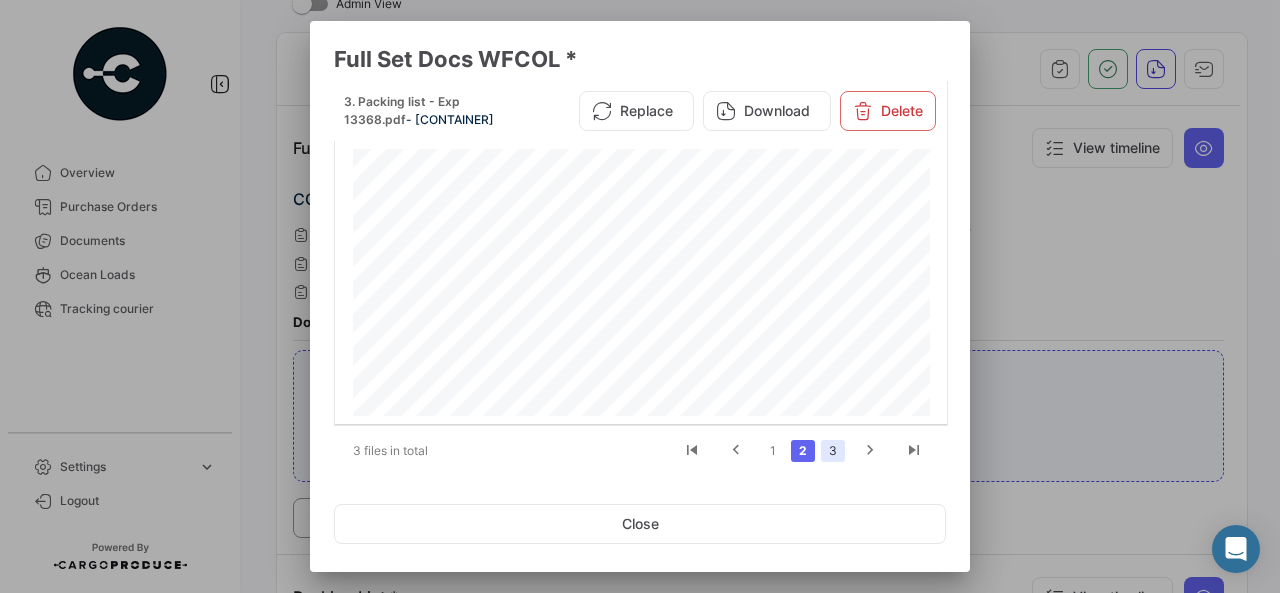 click on "3" 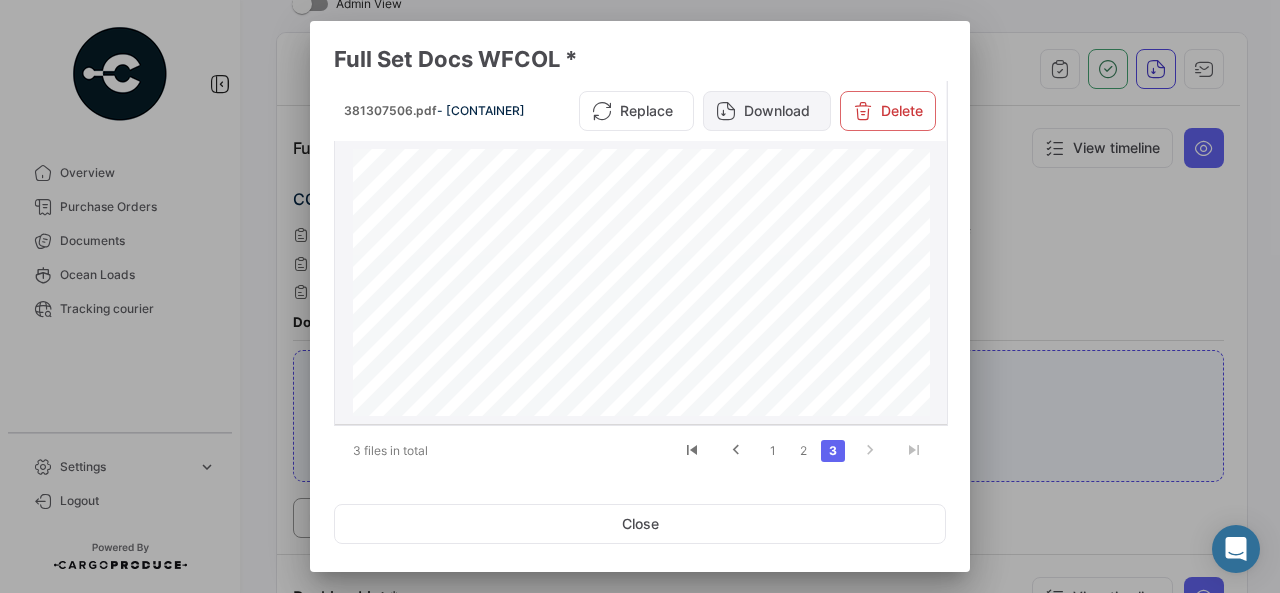 click on "Download" at bounding box center [767, 111] 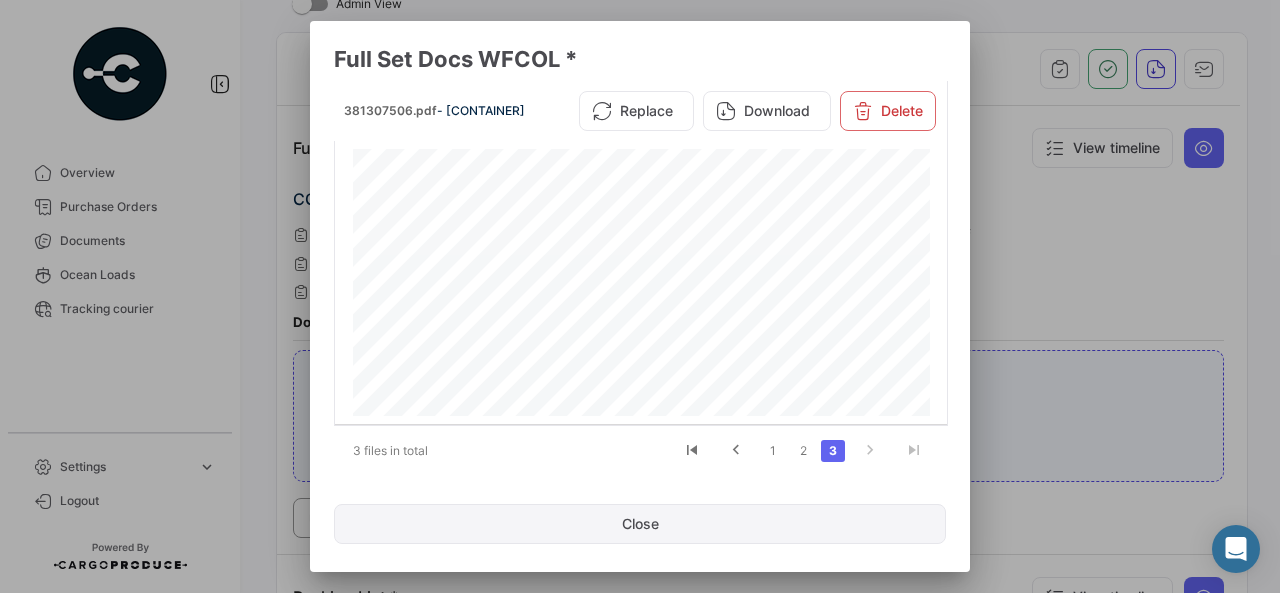 click on "Close" 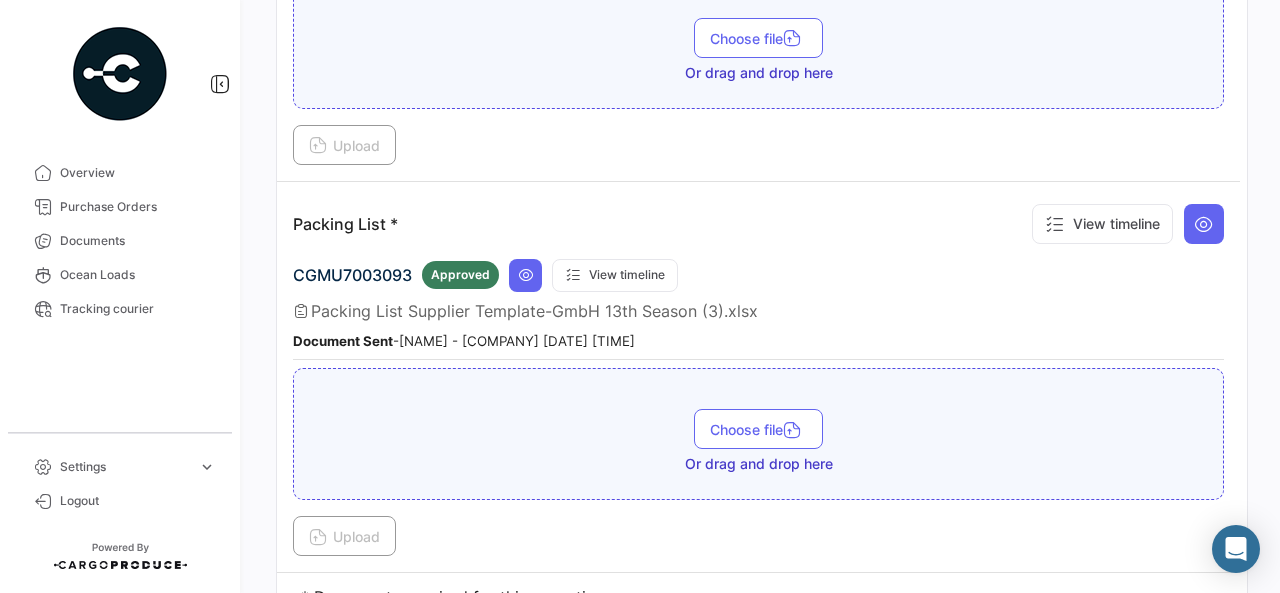 scroll, scrollTop: 623, scrollLeft: 0, axis: vertical 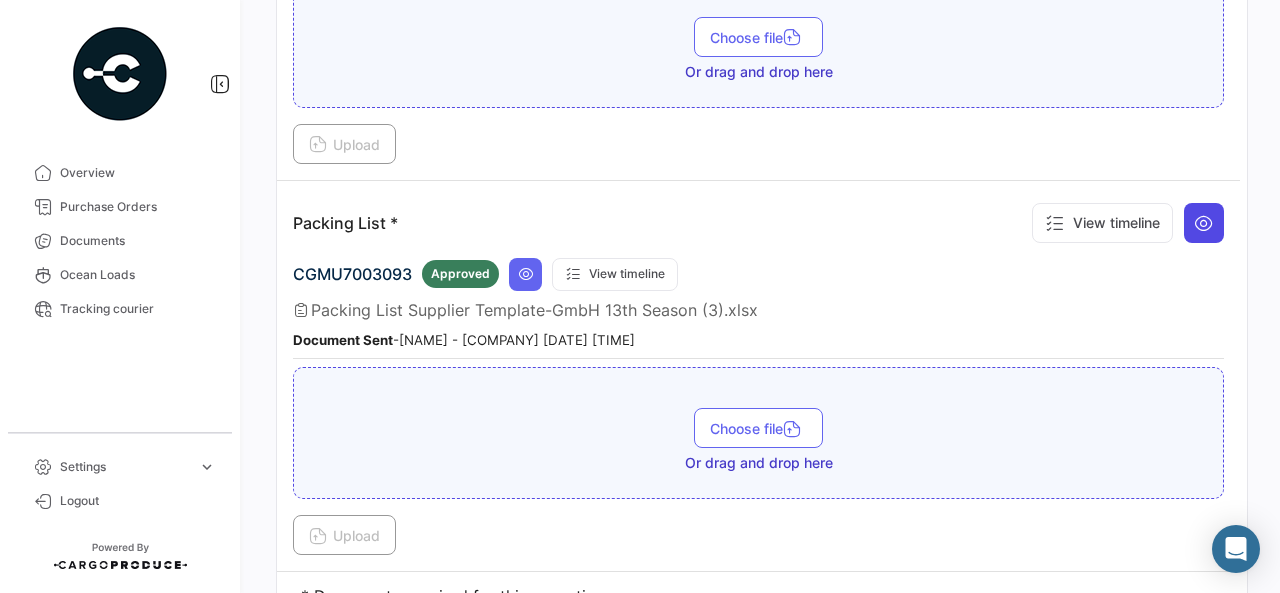 click at bounding box center (1204, 223) 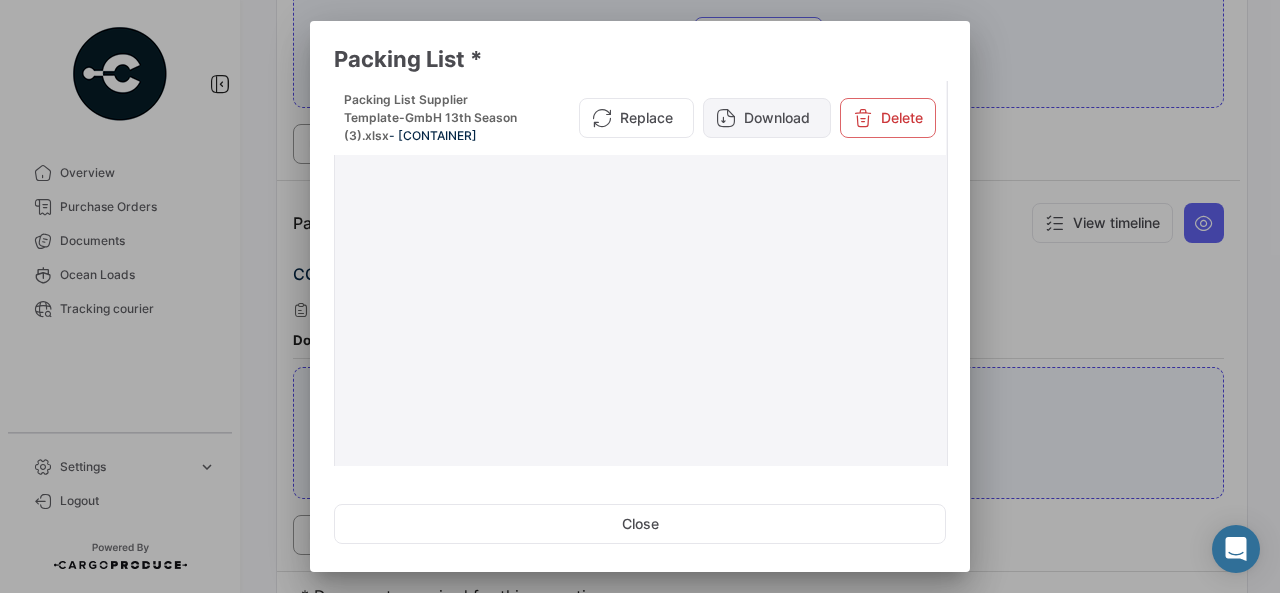 click on "Download" at bounding box center (767, 118) 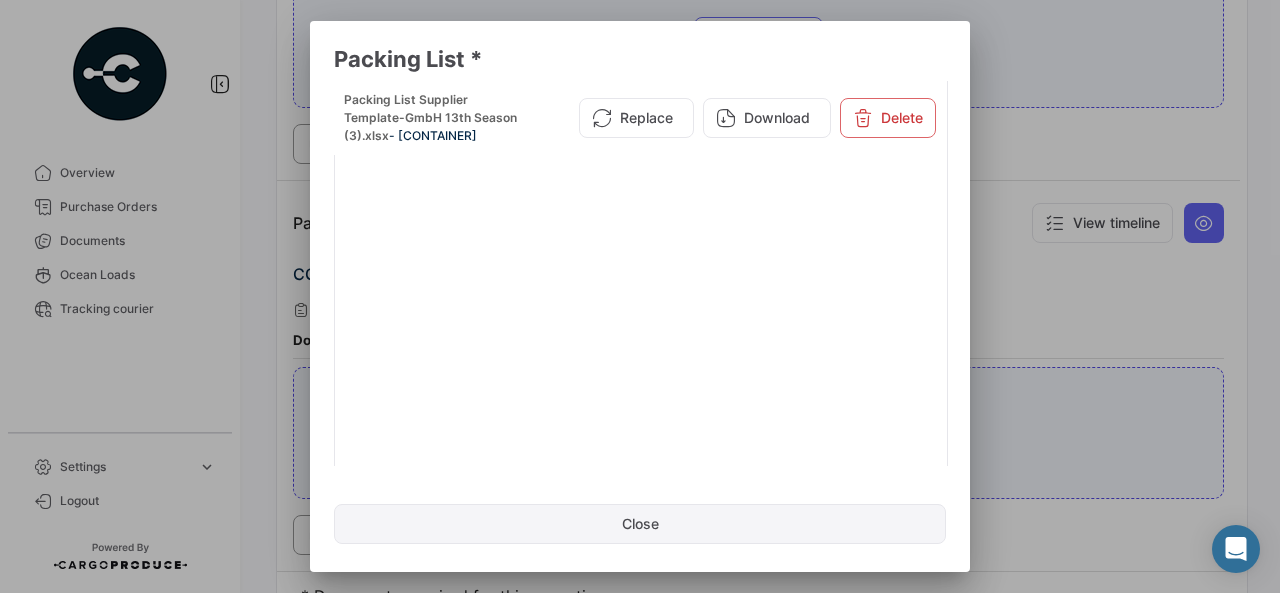 click on "Close" 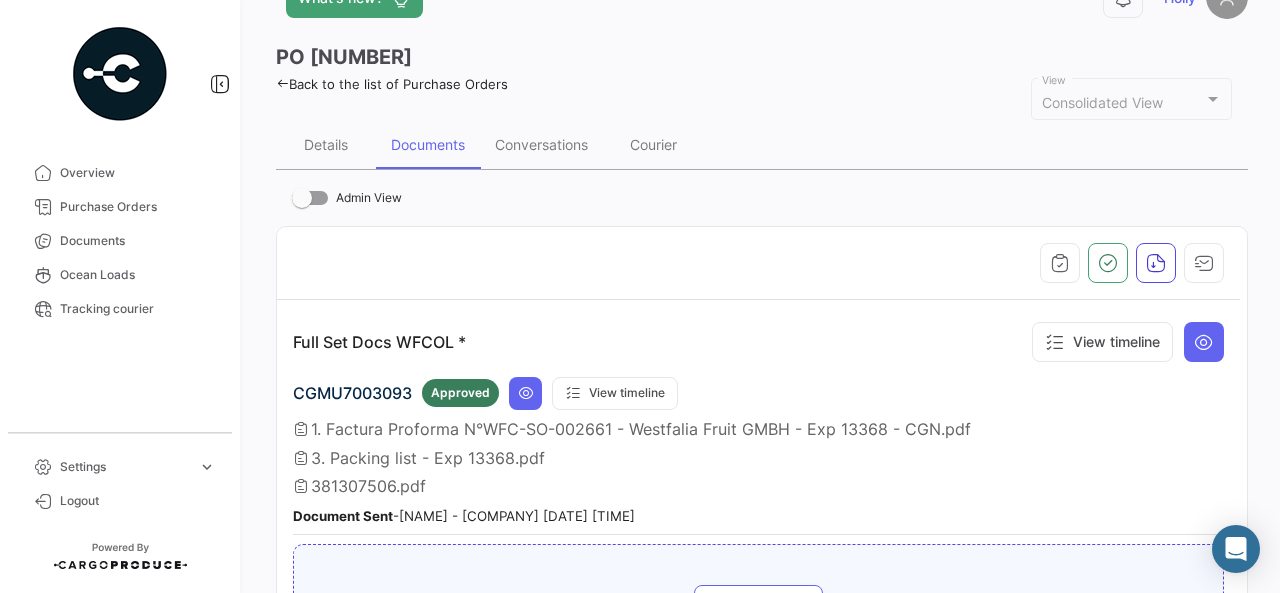 scroll, scrollTop: 0, scrollLeft: 0, axis: both 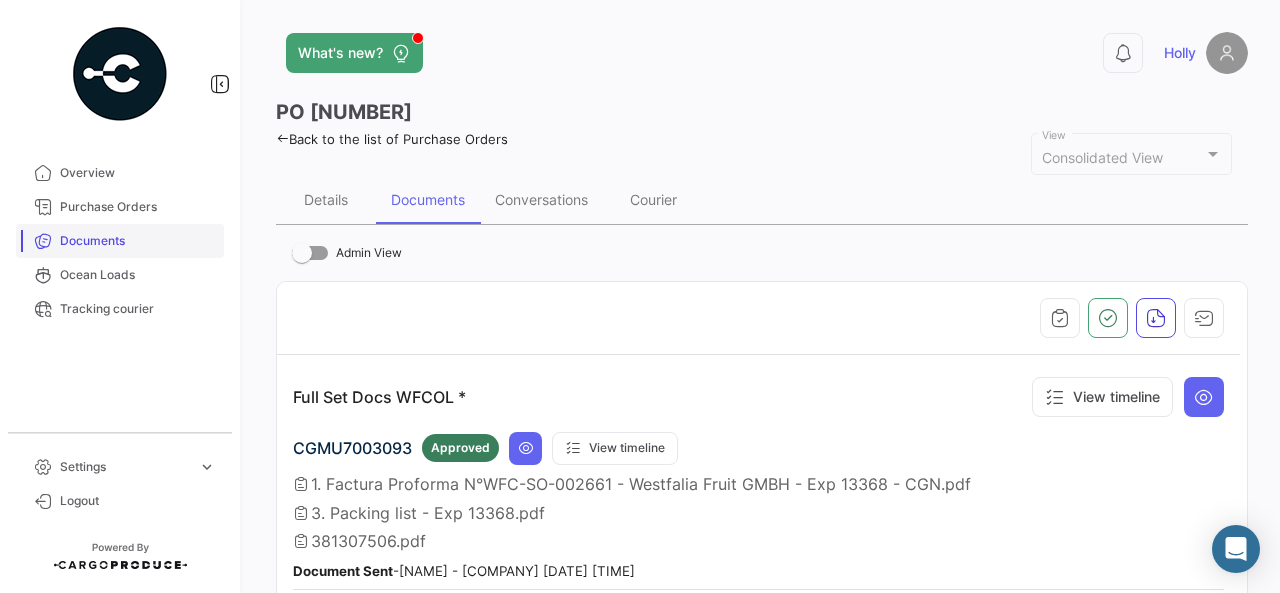 click on "Documents" at bounding box center (120, 241) 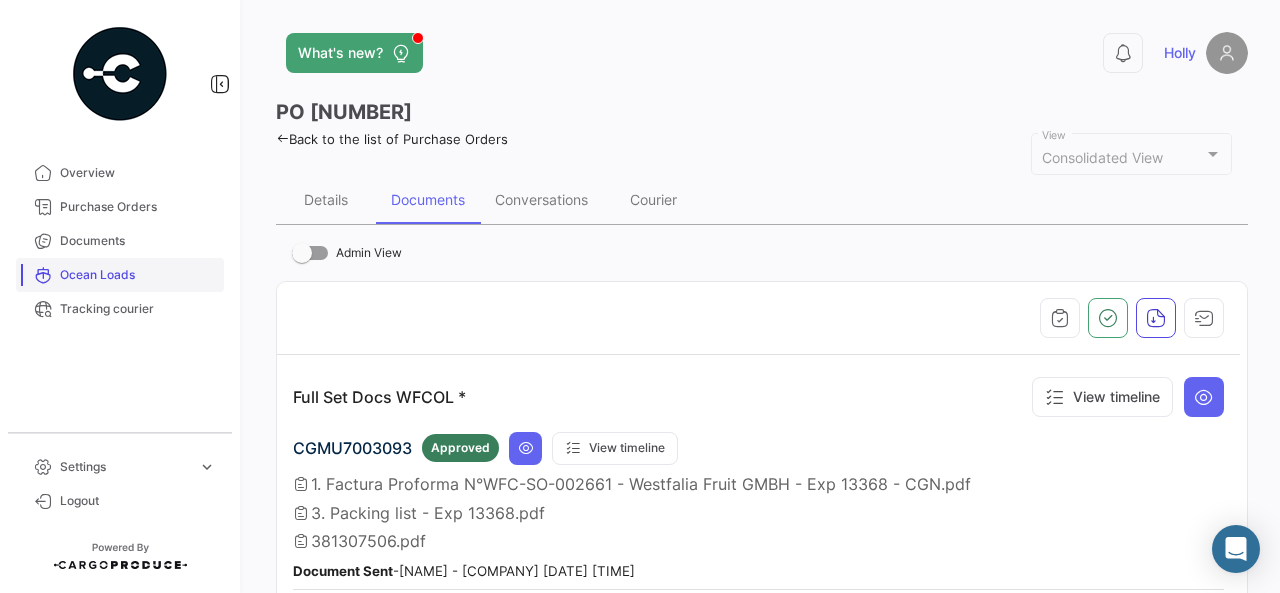 click on "Ocean Loads" at bounding box center [138, 275] 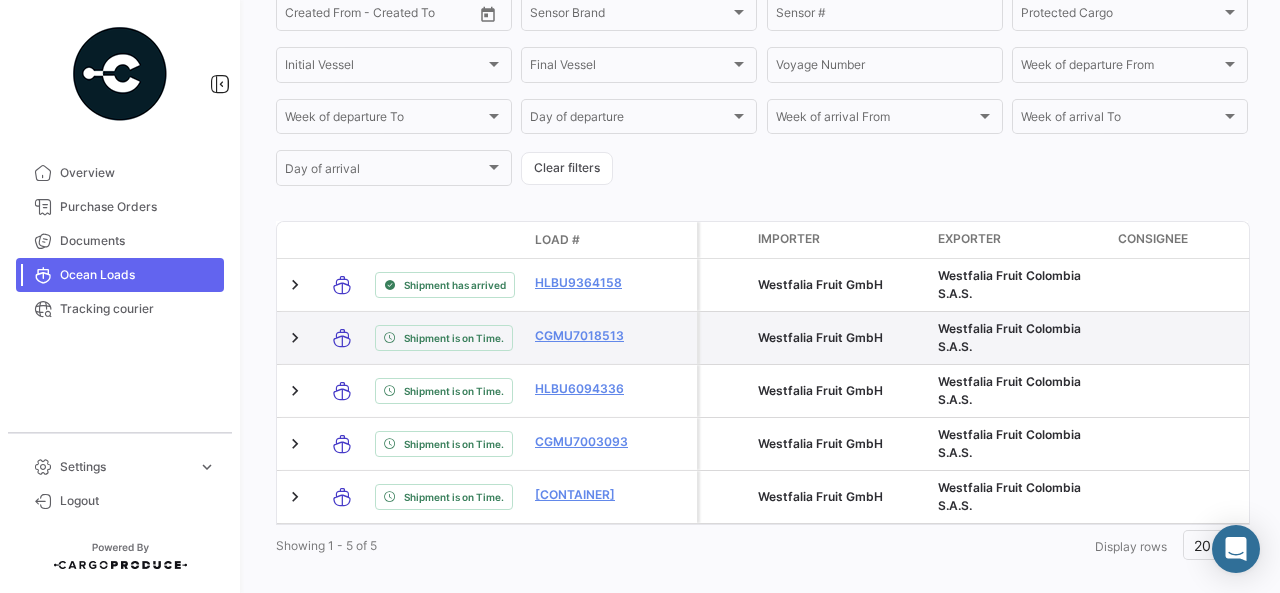 scroll, scrollTop: 640, scrollLeft: 0, axis: vertical 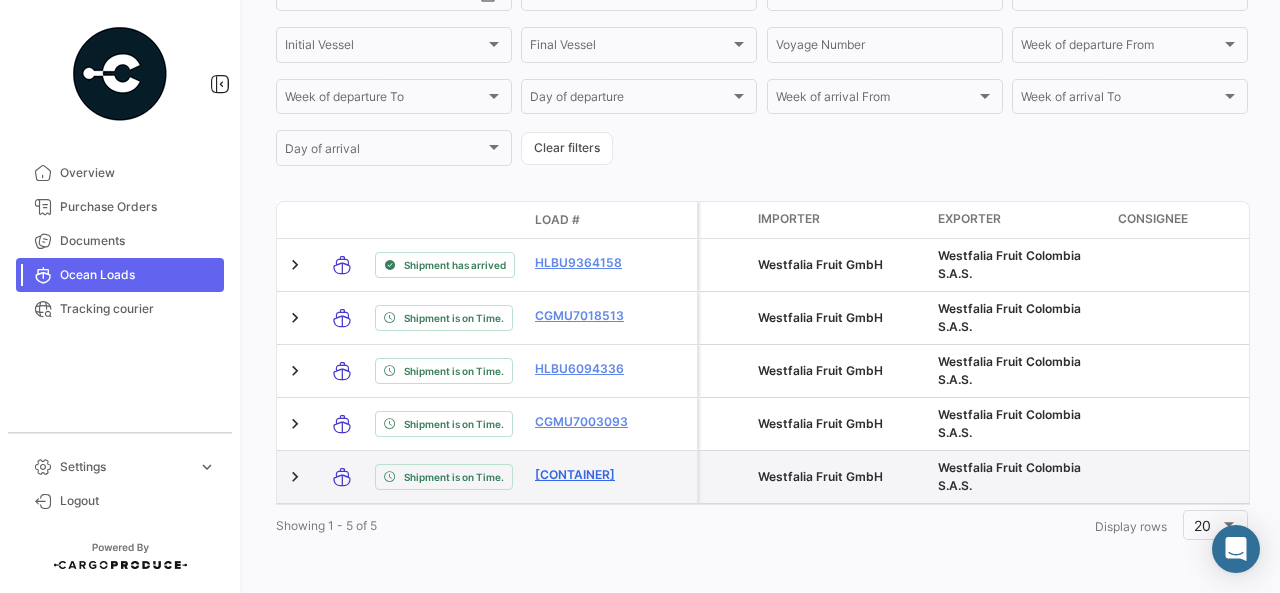 click on "[CONTAINER]" 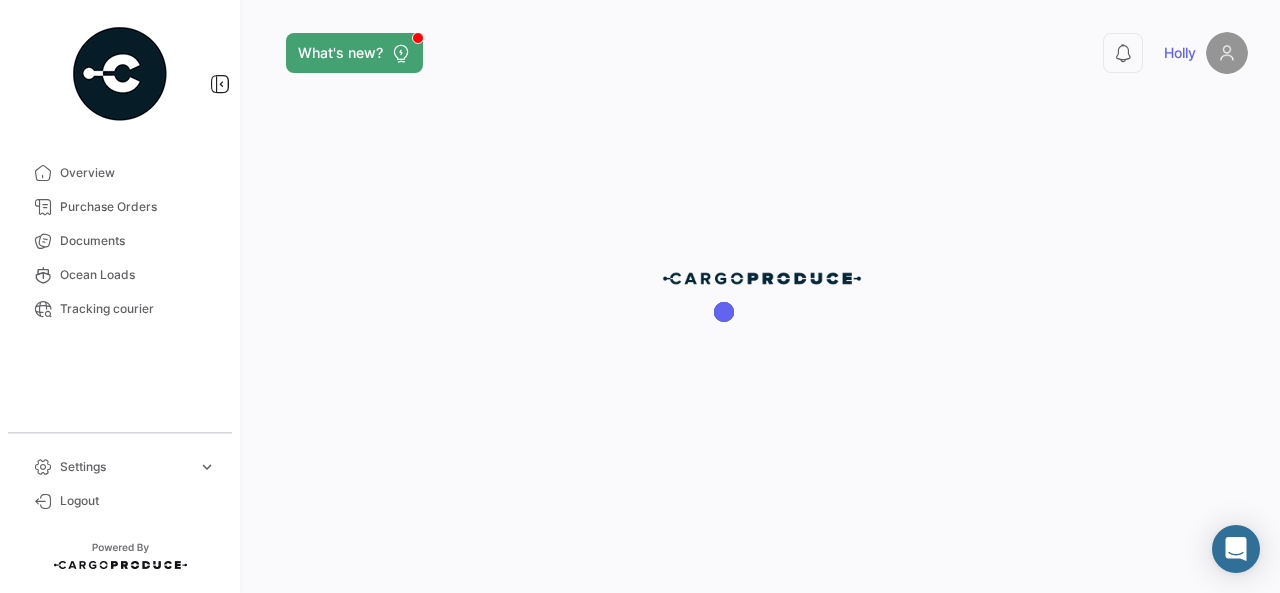 scroll, scrollTop: 0, scrollLeft: 0, axis: both 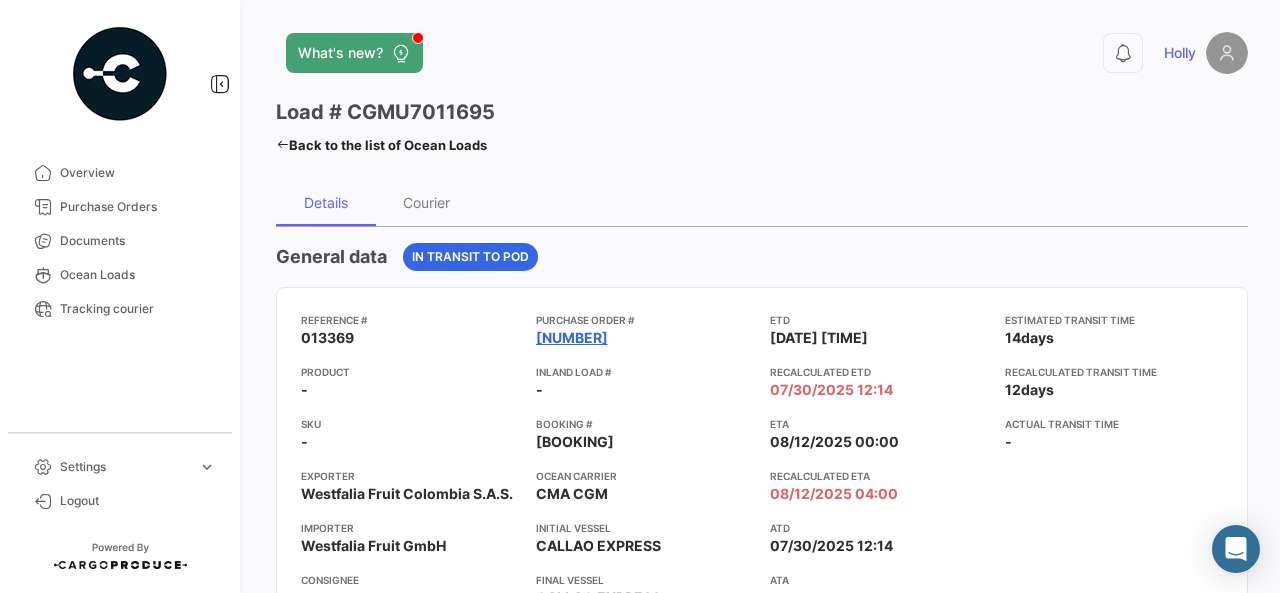 click on "[NUMBER]" at bounding box center (572, 338) 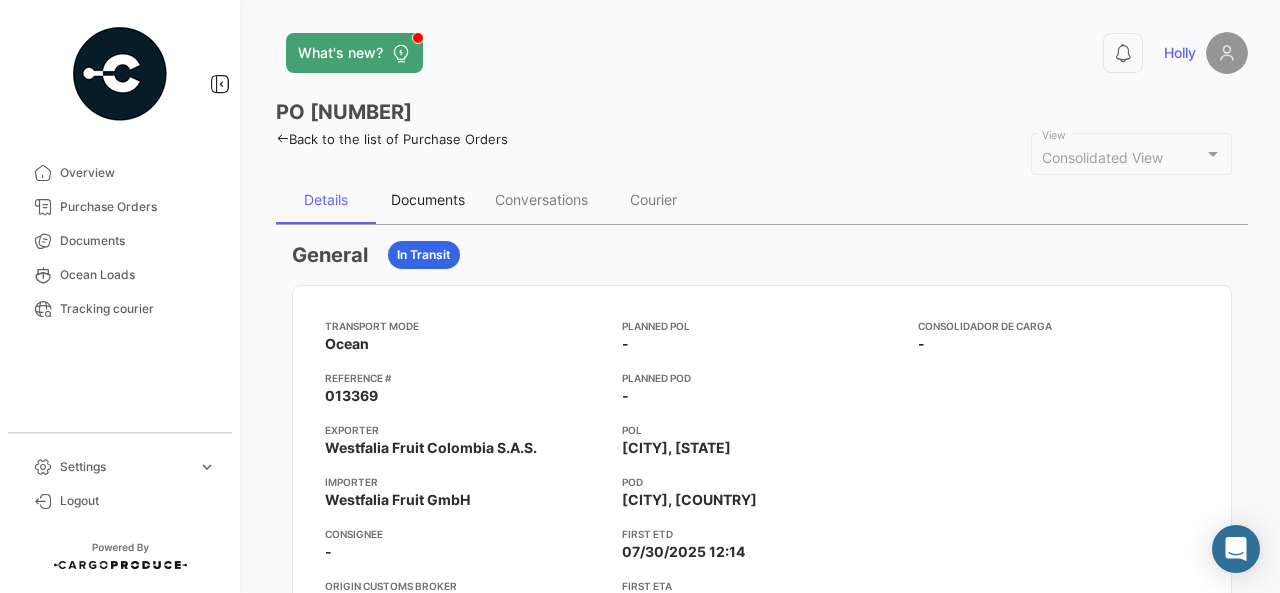 click on "Documents" at bounding box center [428, 199] 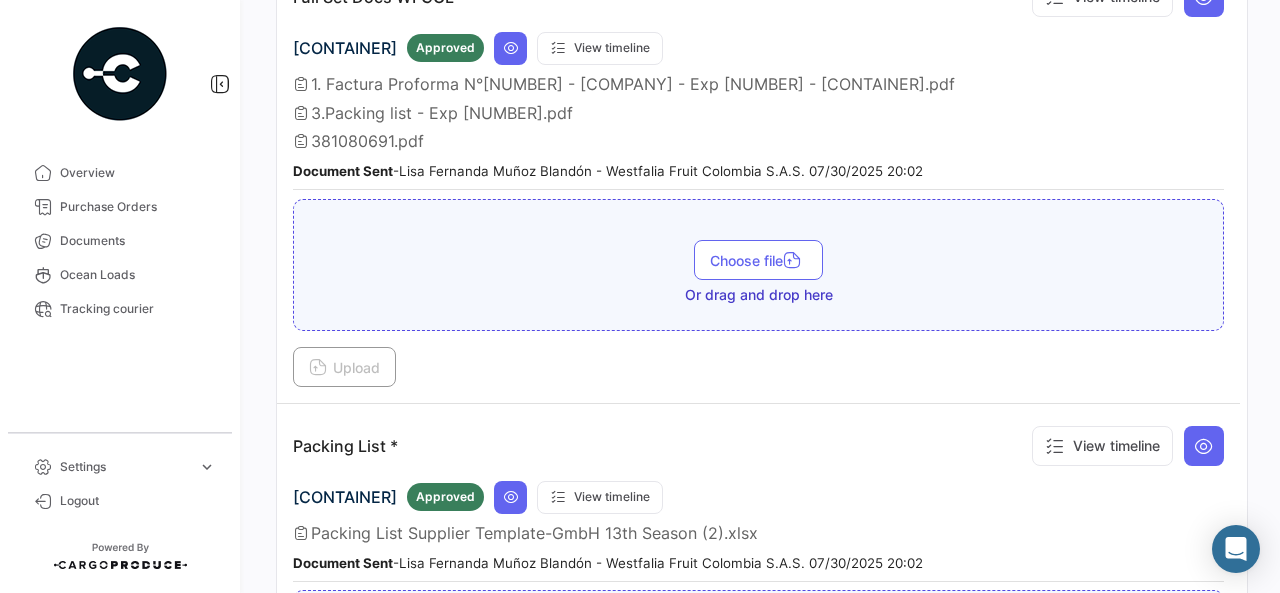 scroll, scrollTop: 0, scrollLeft: 0, axis: both 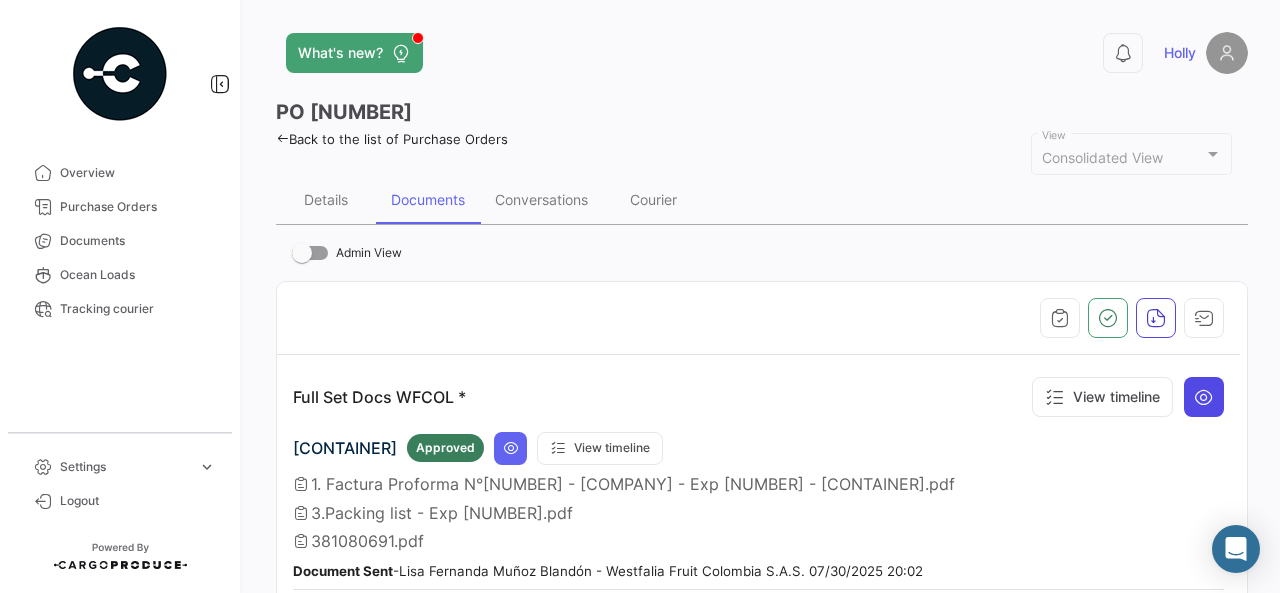 click at bounding box center [1204, 397] 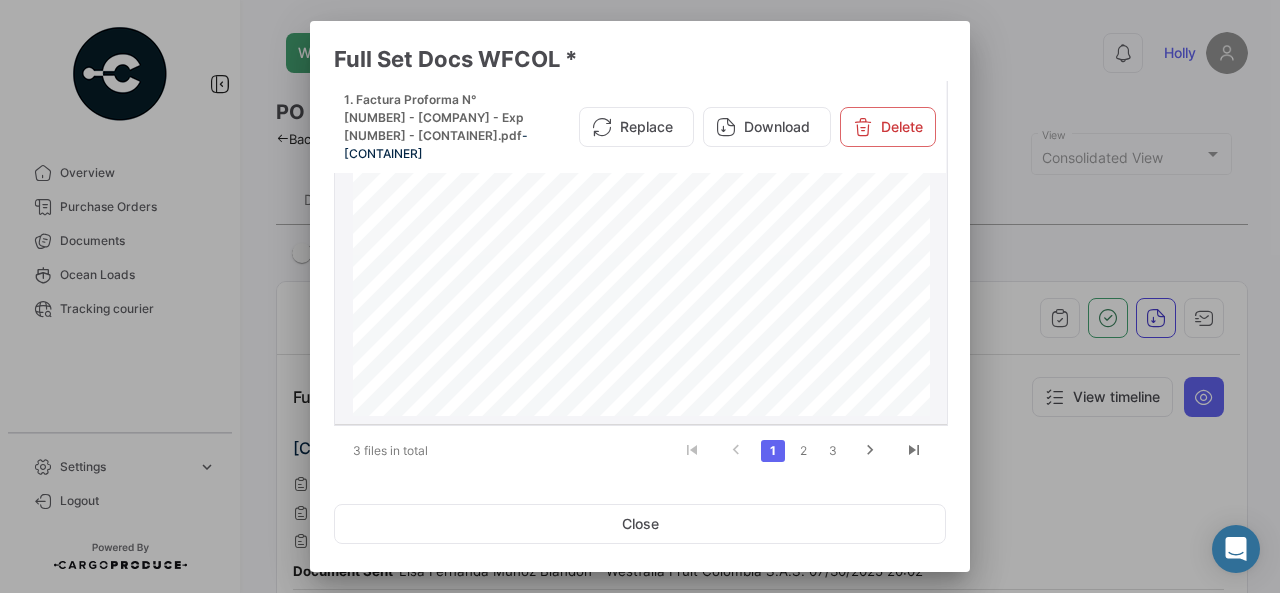 click on "Download" at bounding box center [767, 127] 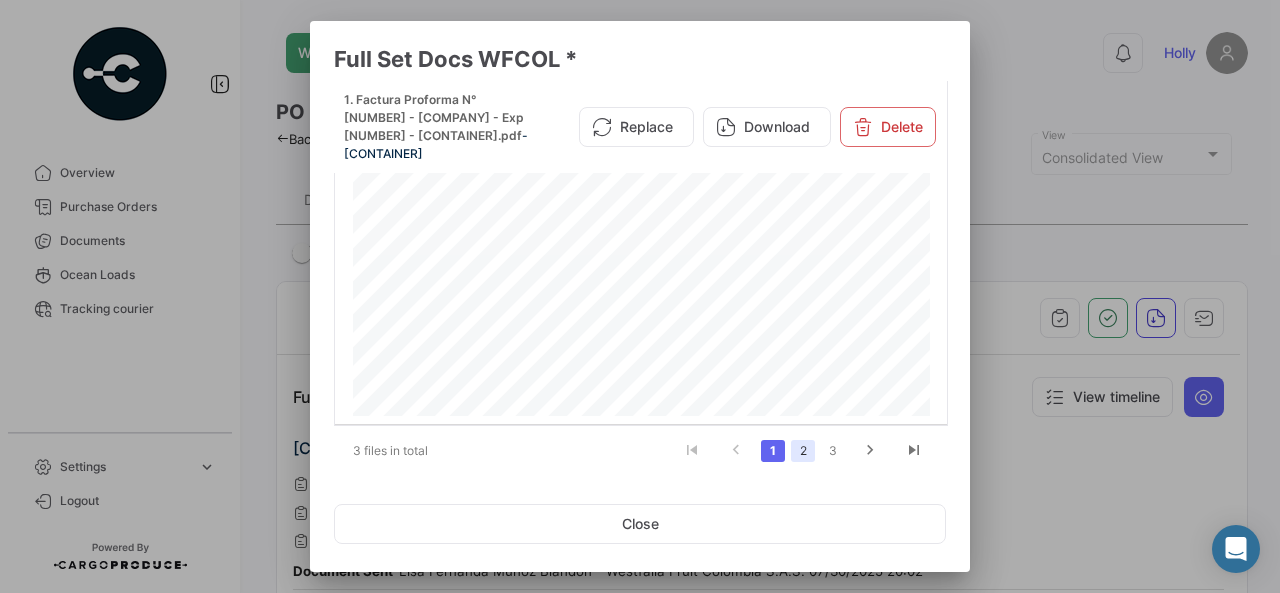 click on "2" 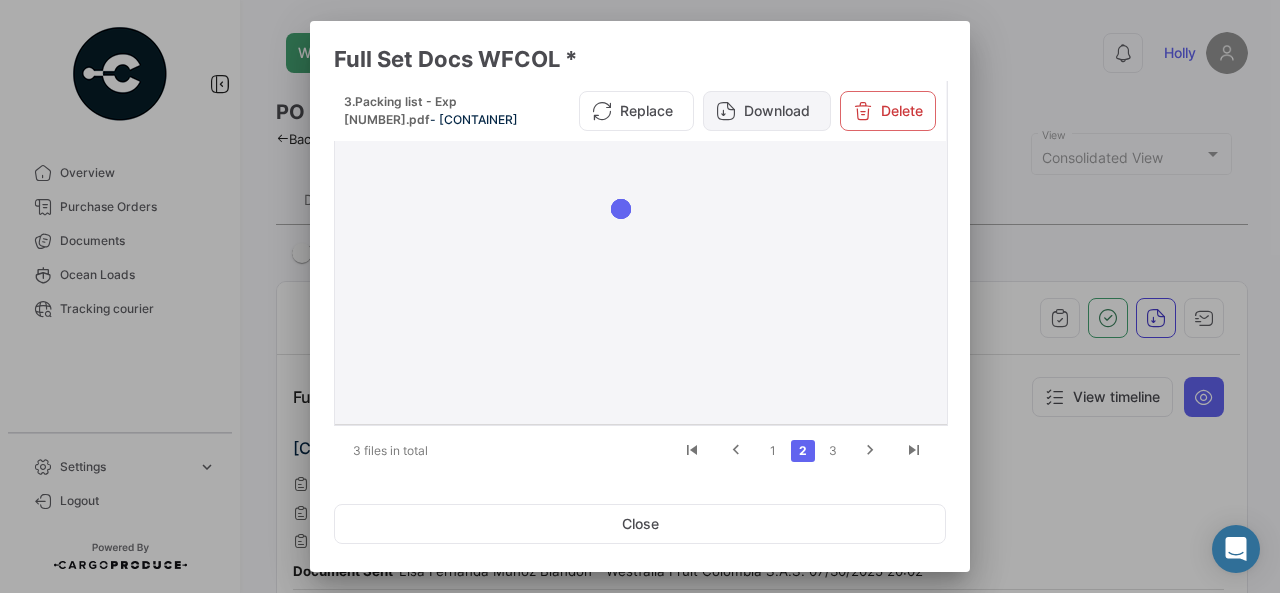 click on "Download" at bounding box center [767, 111] 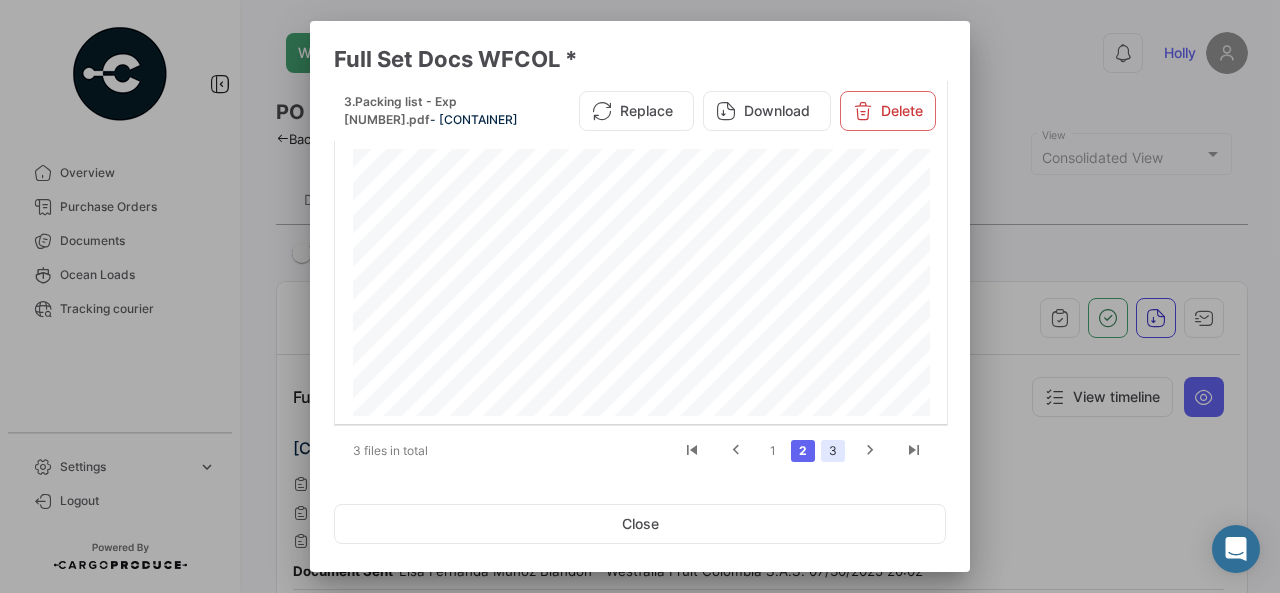 click on "3" 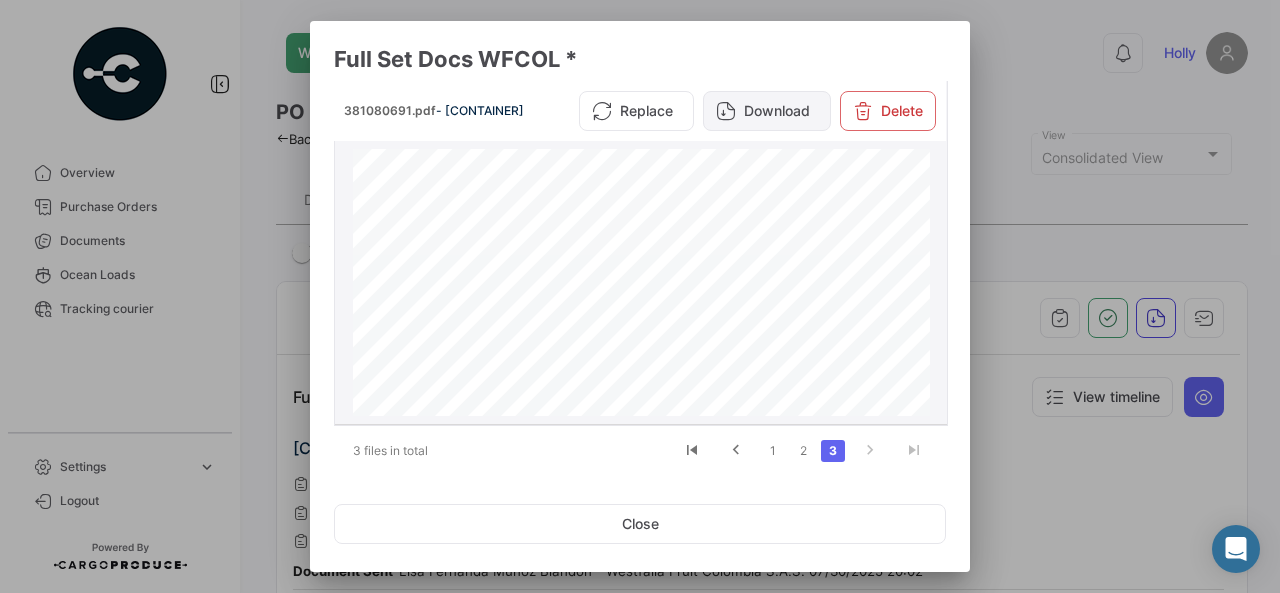 click on "Download" at bounding box center (767, 111) 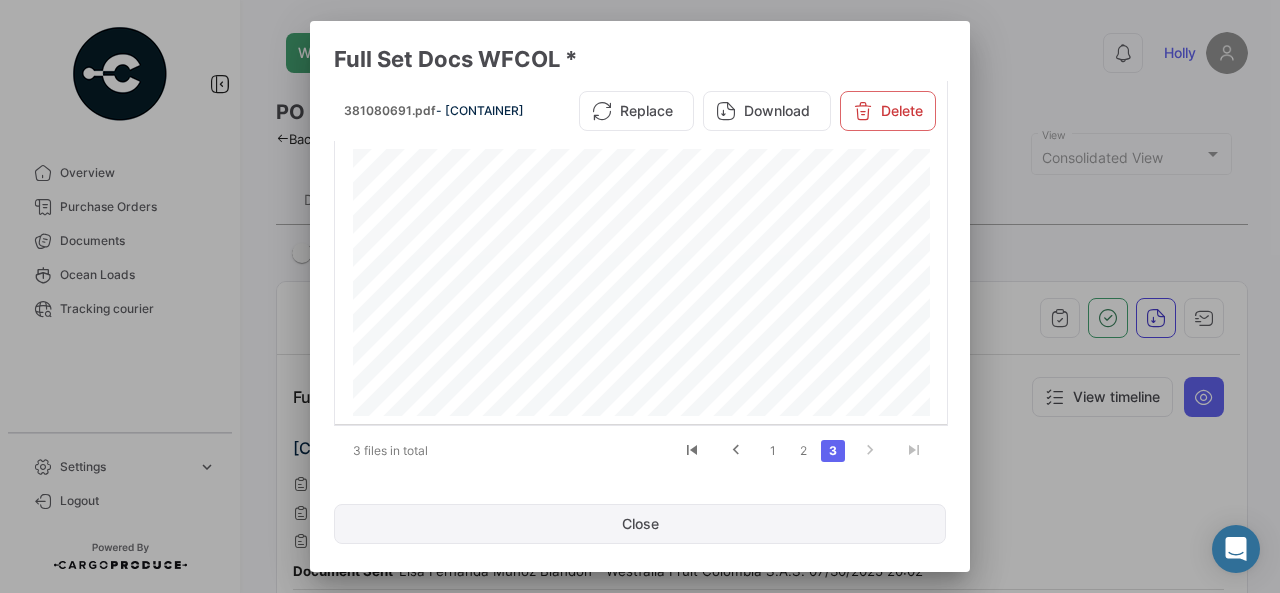 click on "Close" 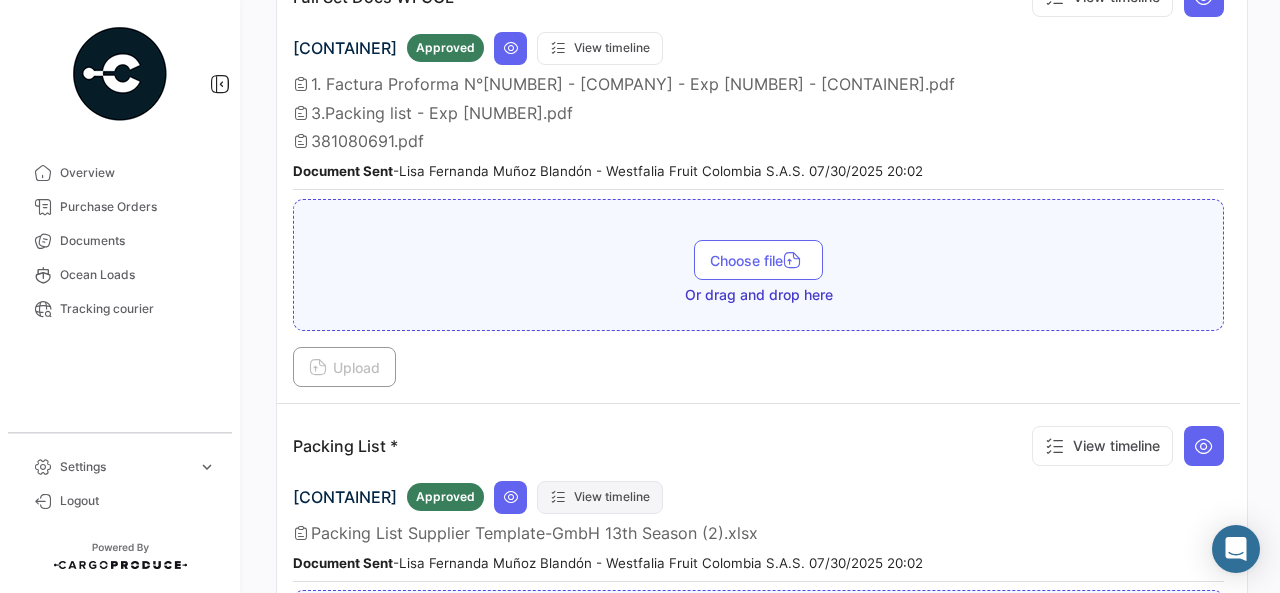 scroll, scrollTop: 700, scrollLeft: 0, axis: vertical 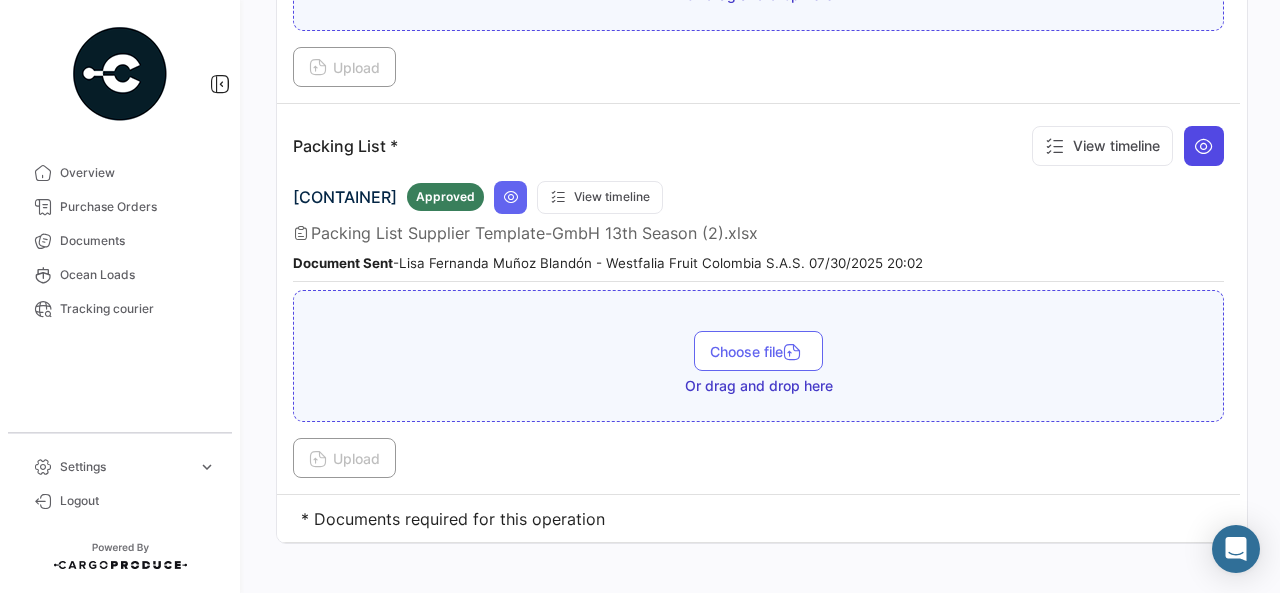 click at bounding box center [1204, 146] 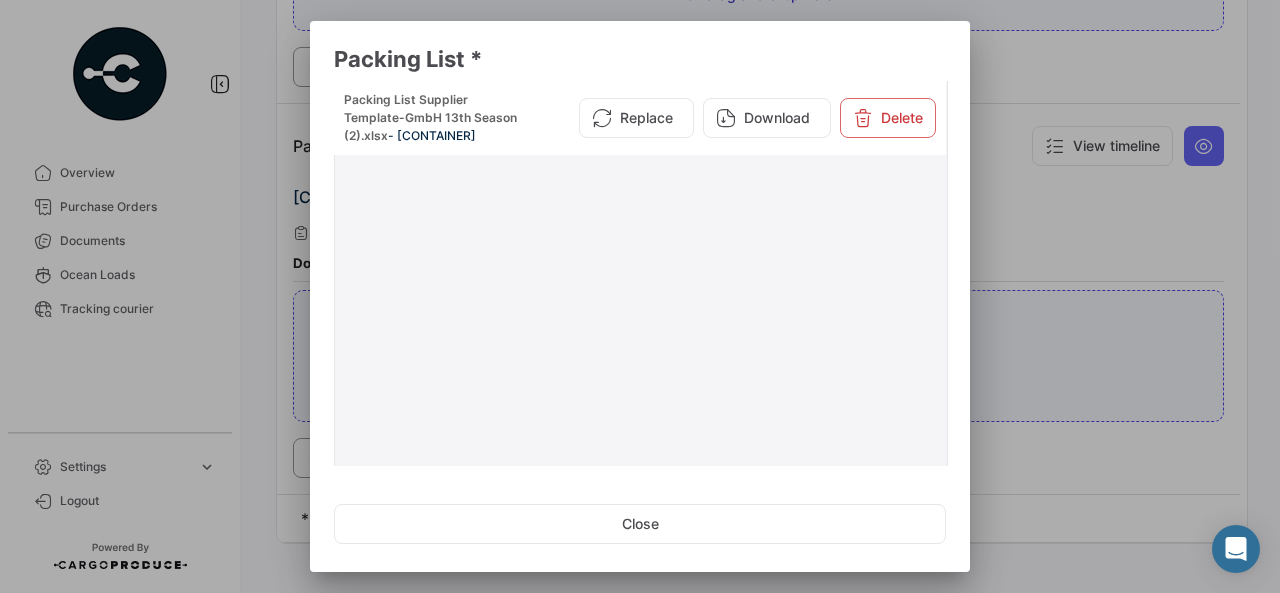 click on "Download" at bounding box center (767, 118) 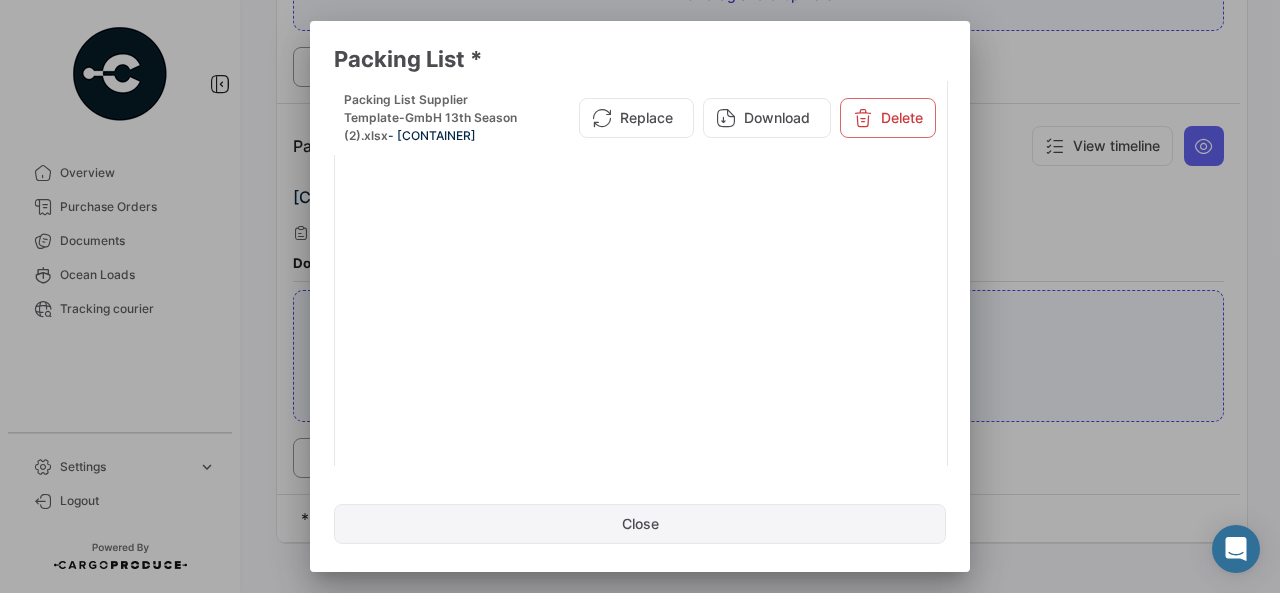 click on "Close" 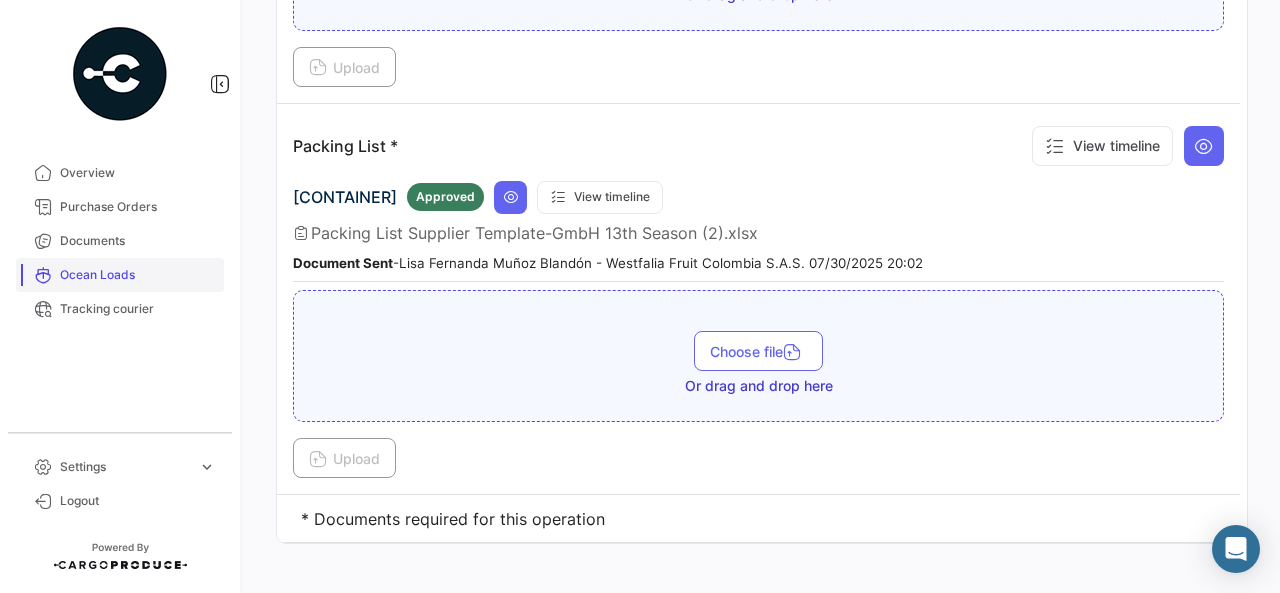 click on "Ocean Loads" at bounding box center [138, 275] 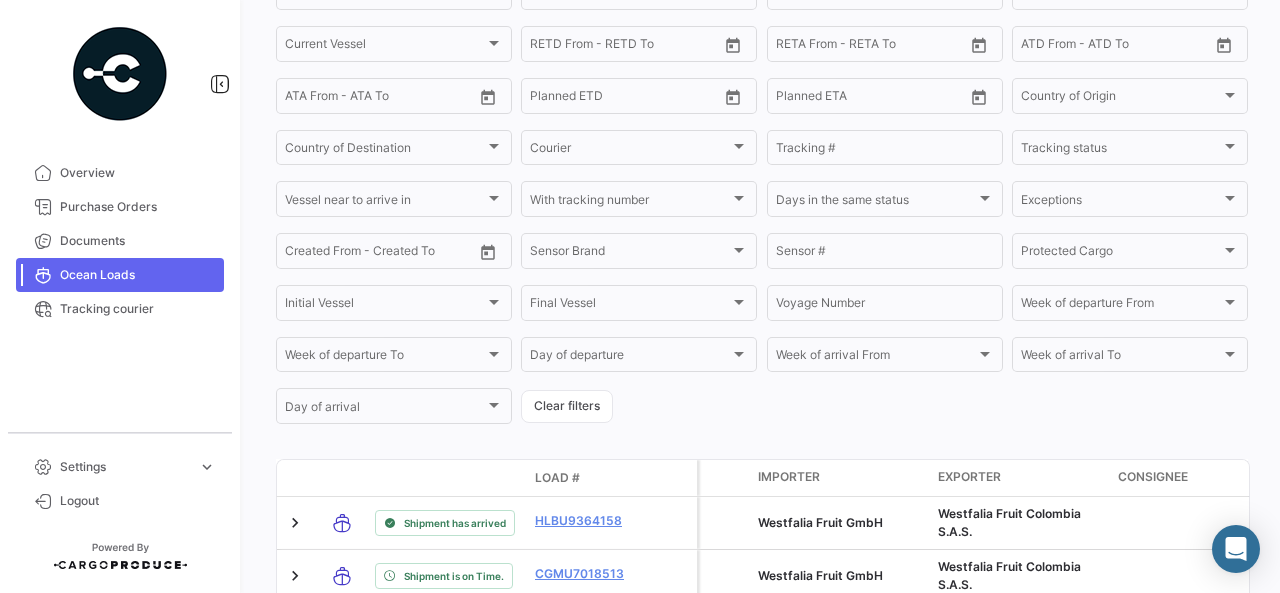 scroll, scrollTop: 640, scrollLeft: 0, axis: vertical 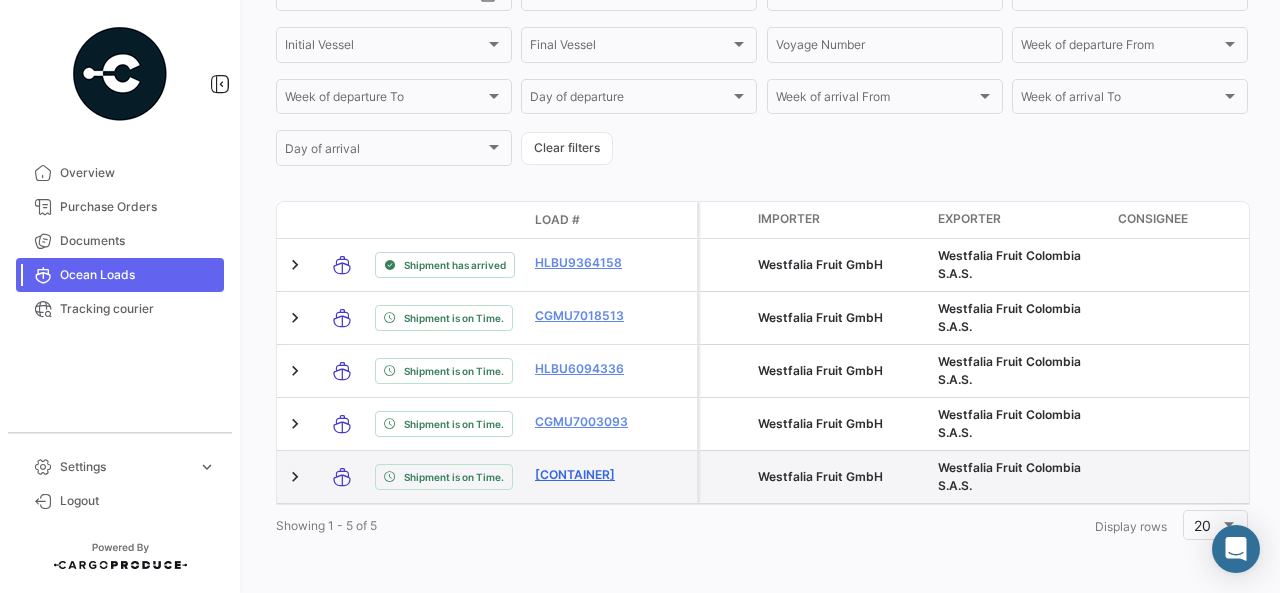 drag, startPoint x: 516, startPoint y: 457, endPoint x: 626, endPoint y: 463, distance: 110.16351 